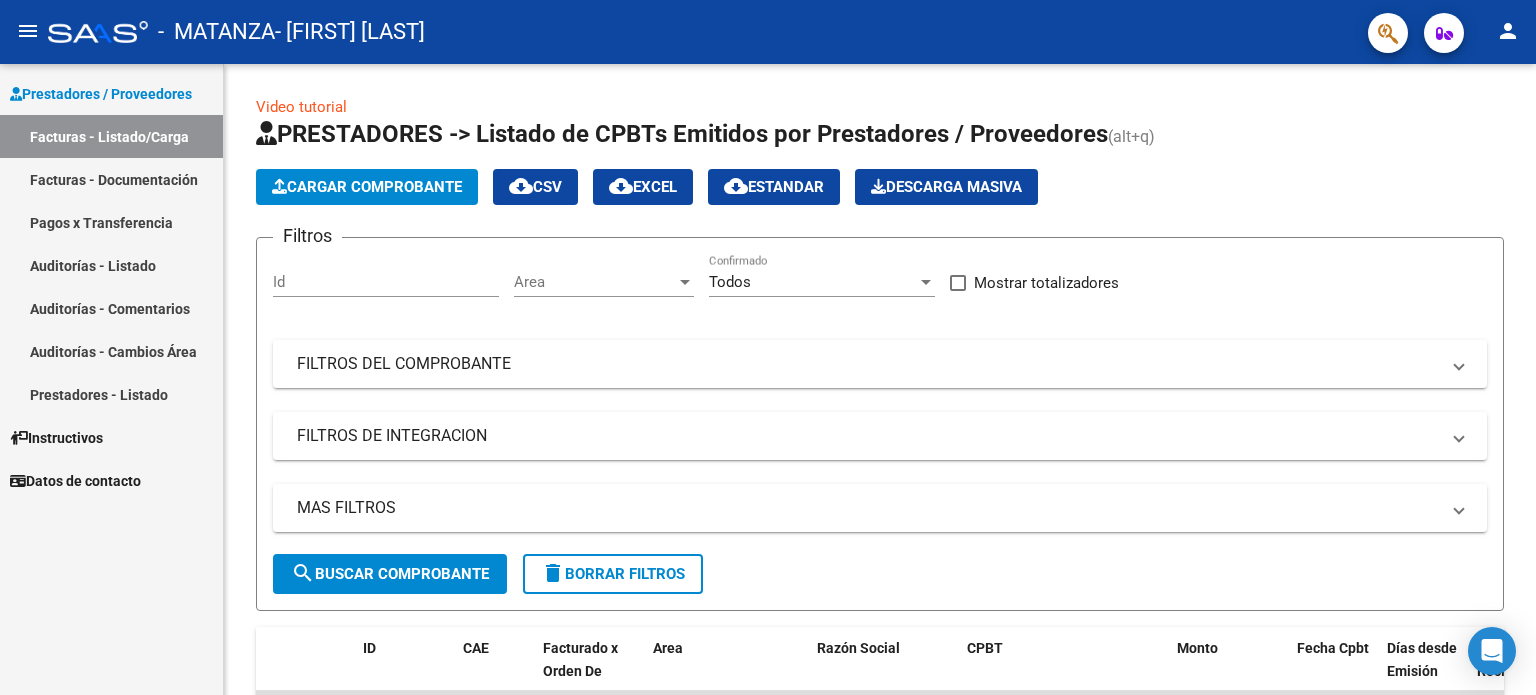 scroll, scrollTop: 0, scrollLeft: 0, axis: both 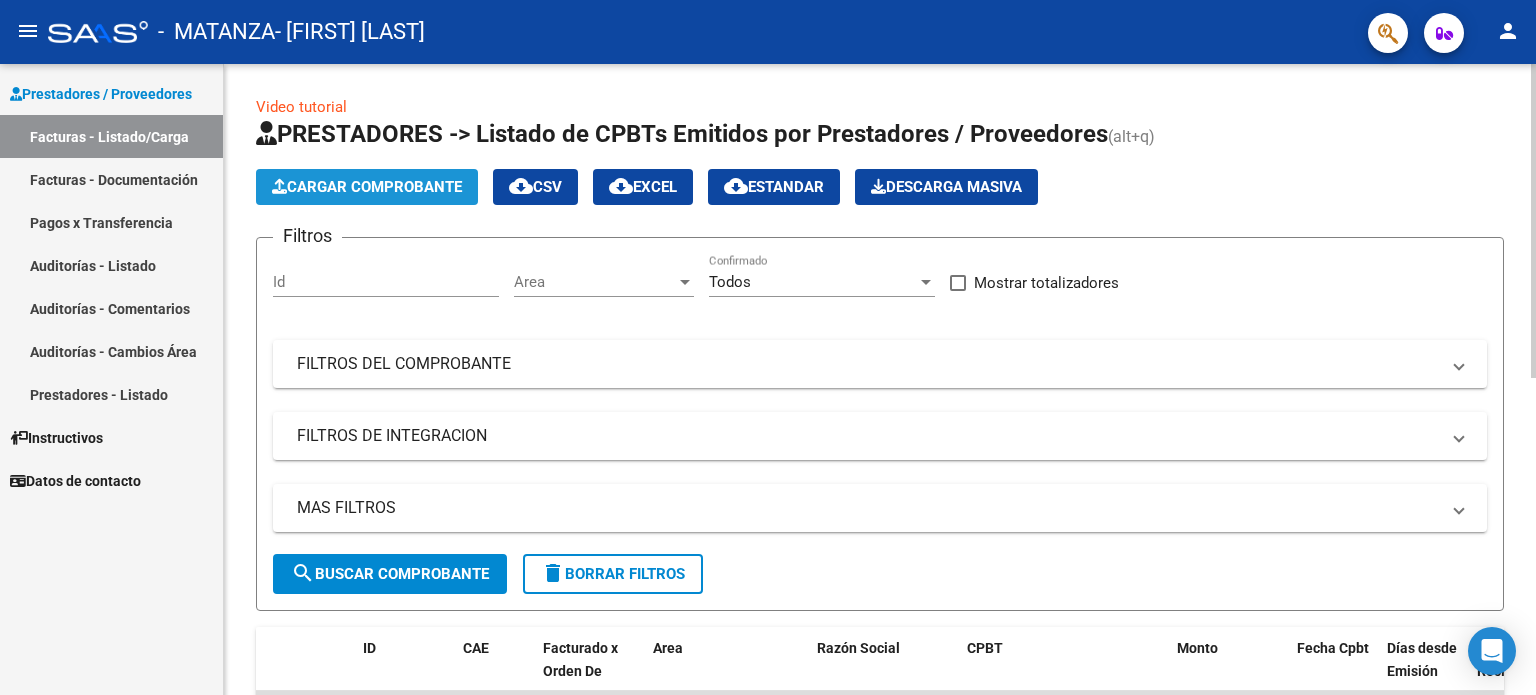 click on "Cargar Comprobante" 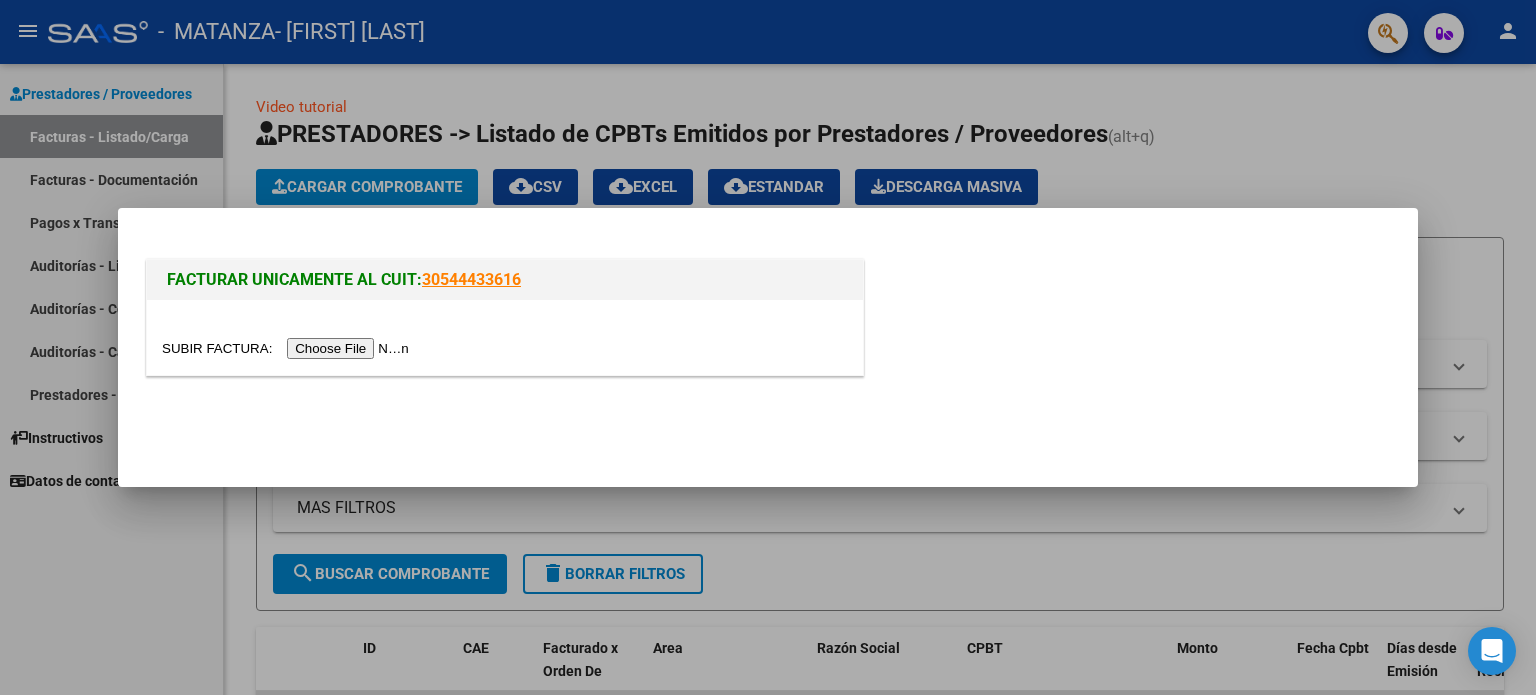 click at bounding box center (288, 348) 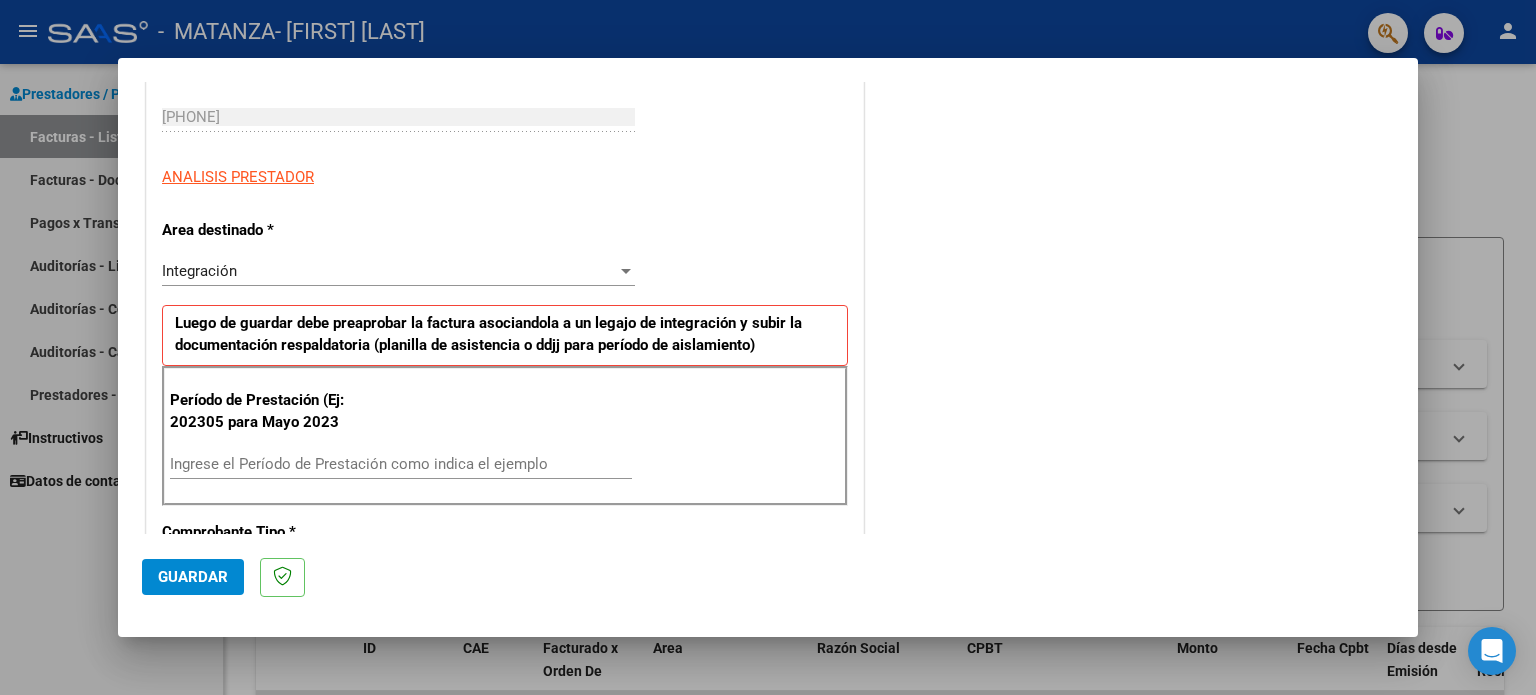 scroll, scrollTop: 315, scrollLeft: 0, axis: vertical 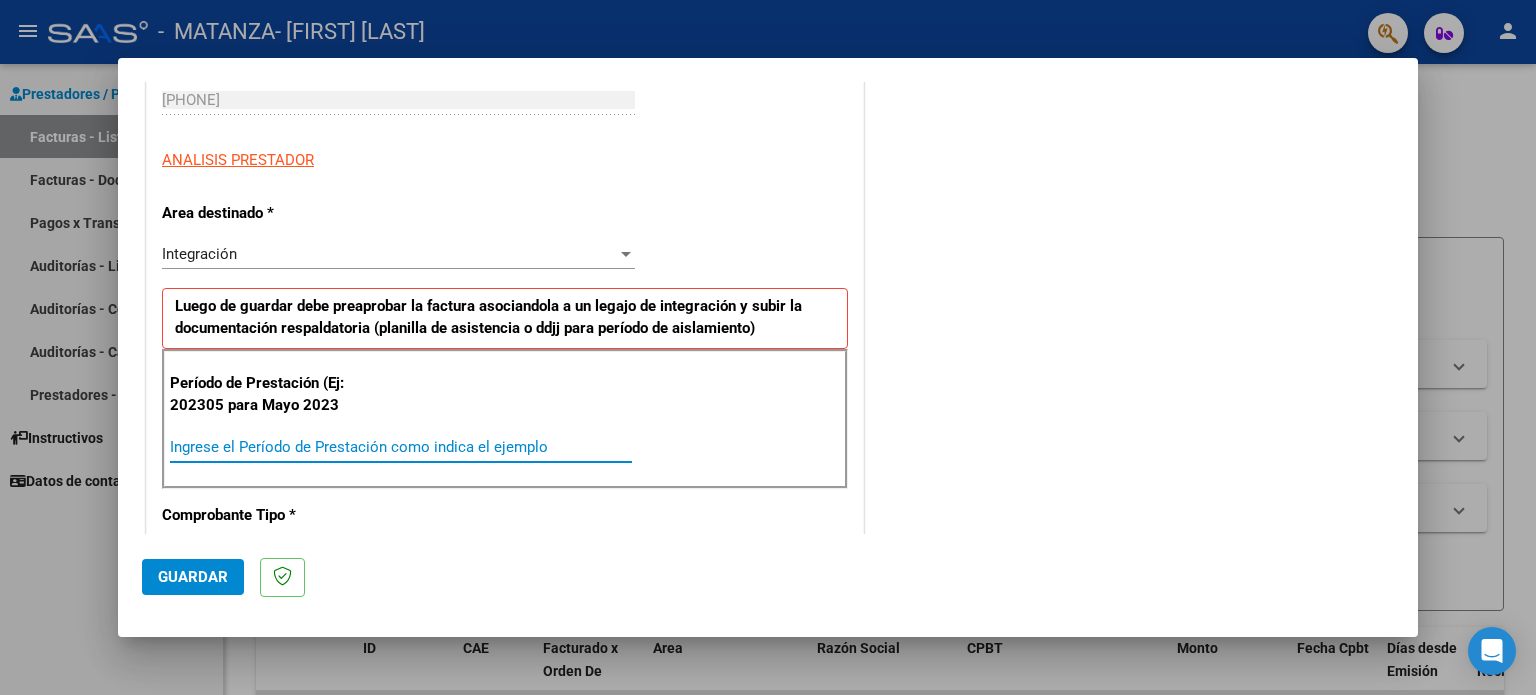 click on "Ingrese el Período de Prestación como indica el ejemplo" at bounding box center (401, 447) 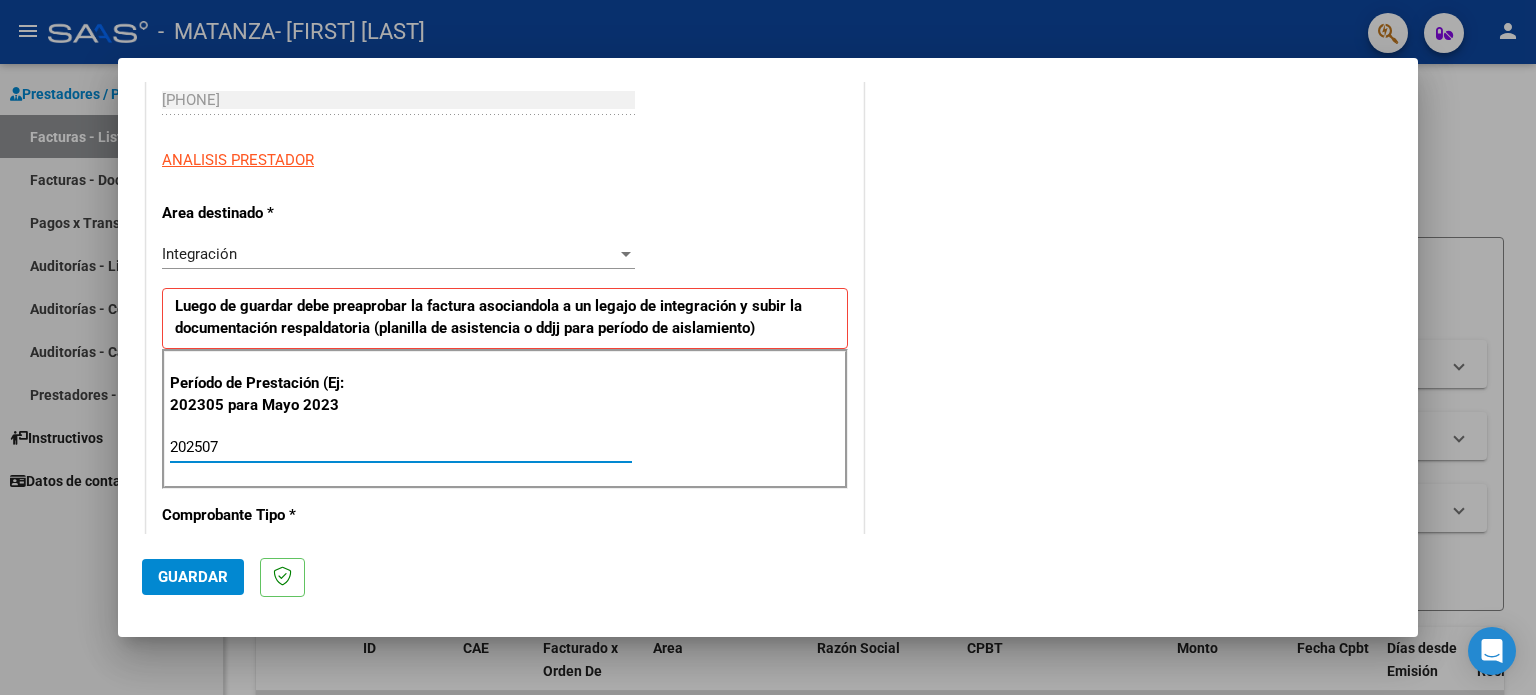 type on "202507" 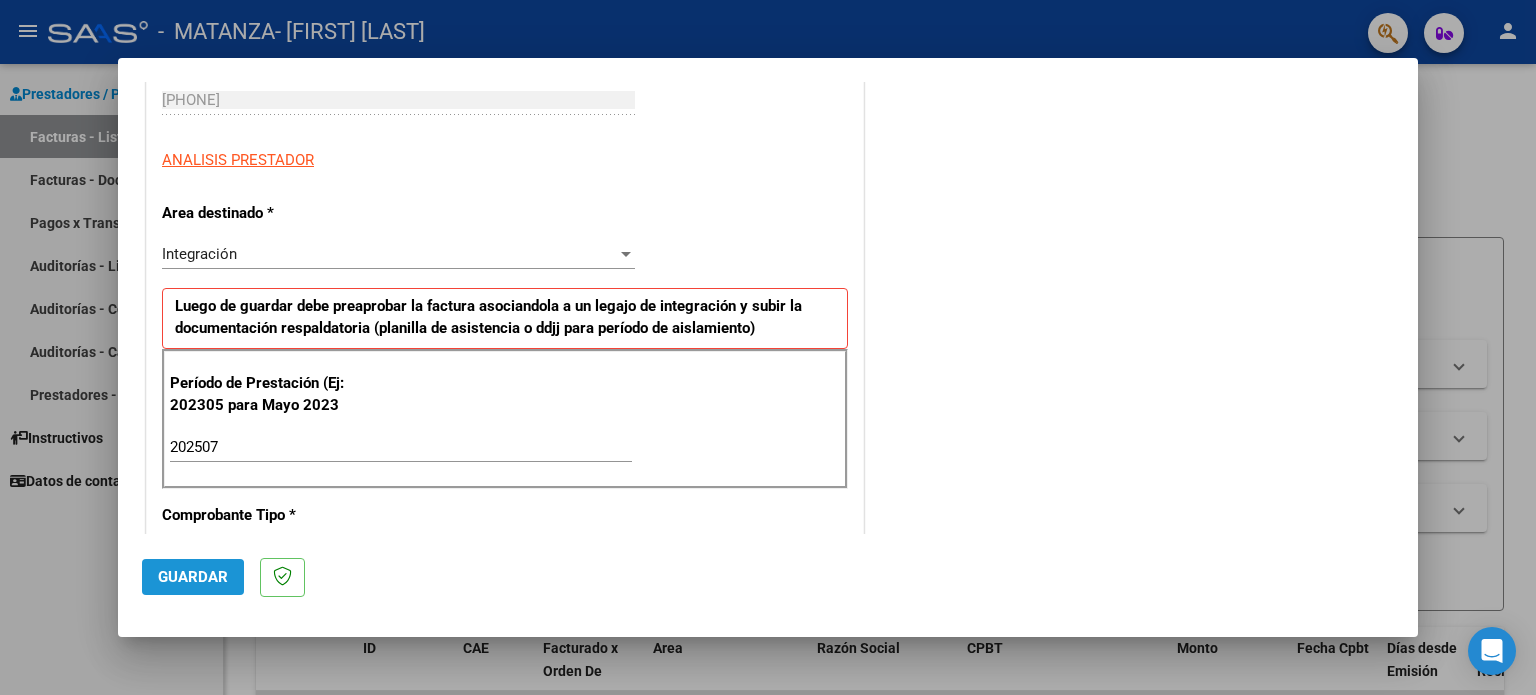 click on "Guardar" 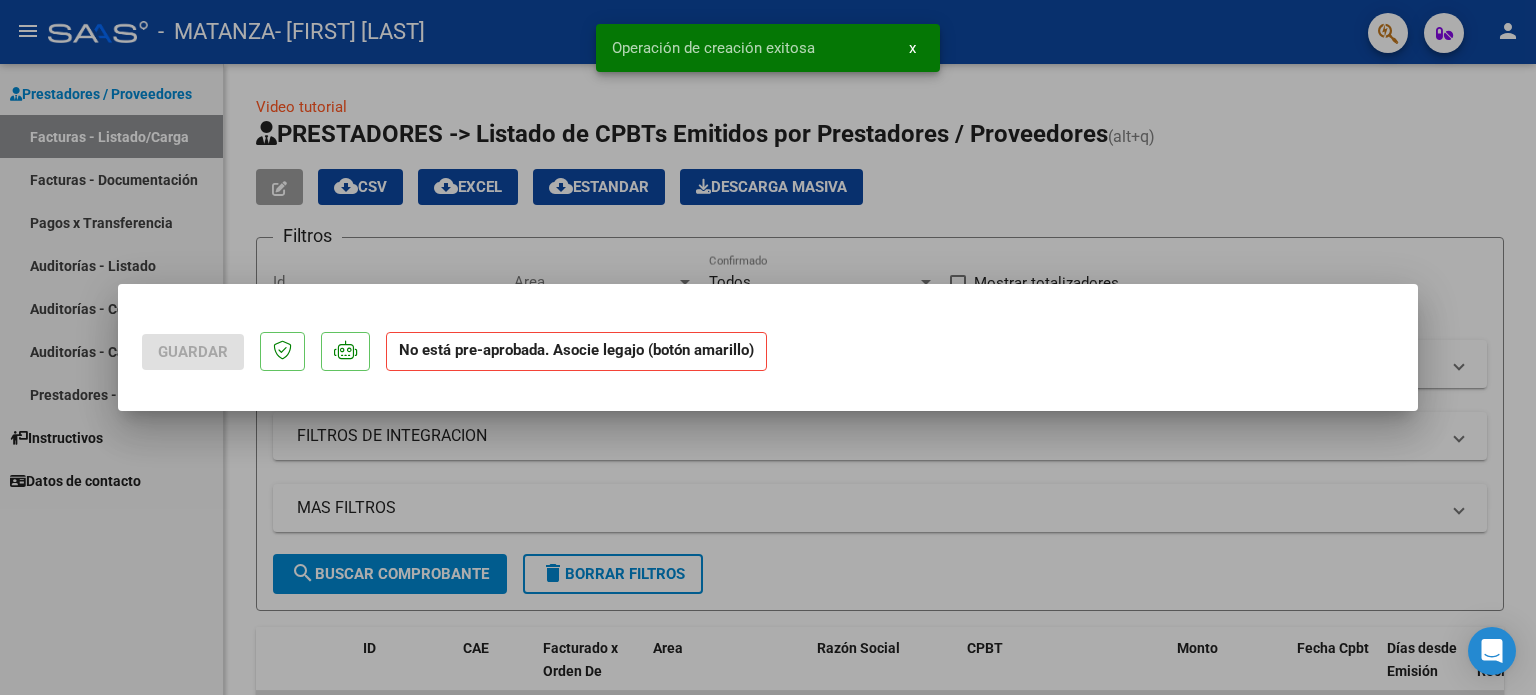 scroll, scrollTop: 0, scrollLeft: 0, axis: both 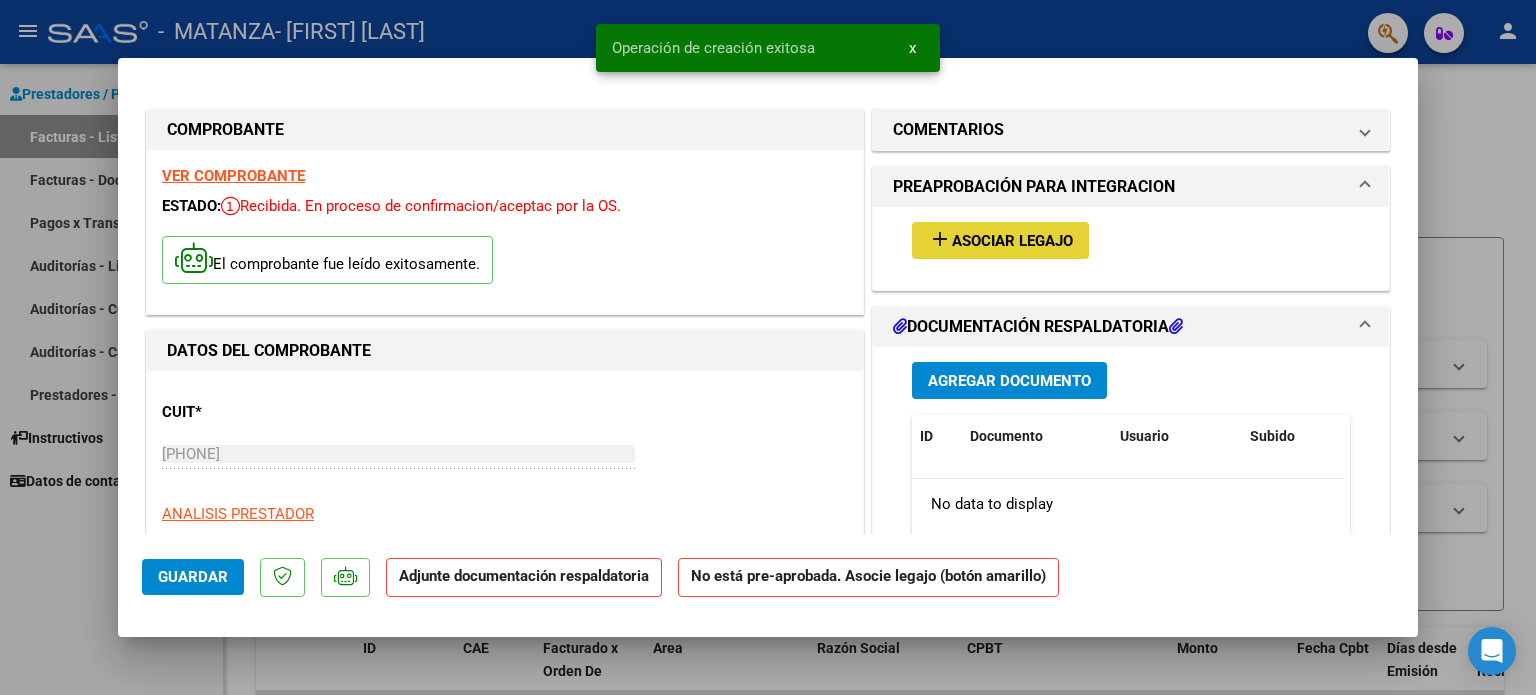 click on "add Asociar Legajo" at bounding box center (1000, 240) 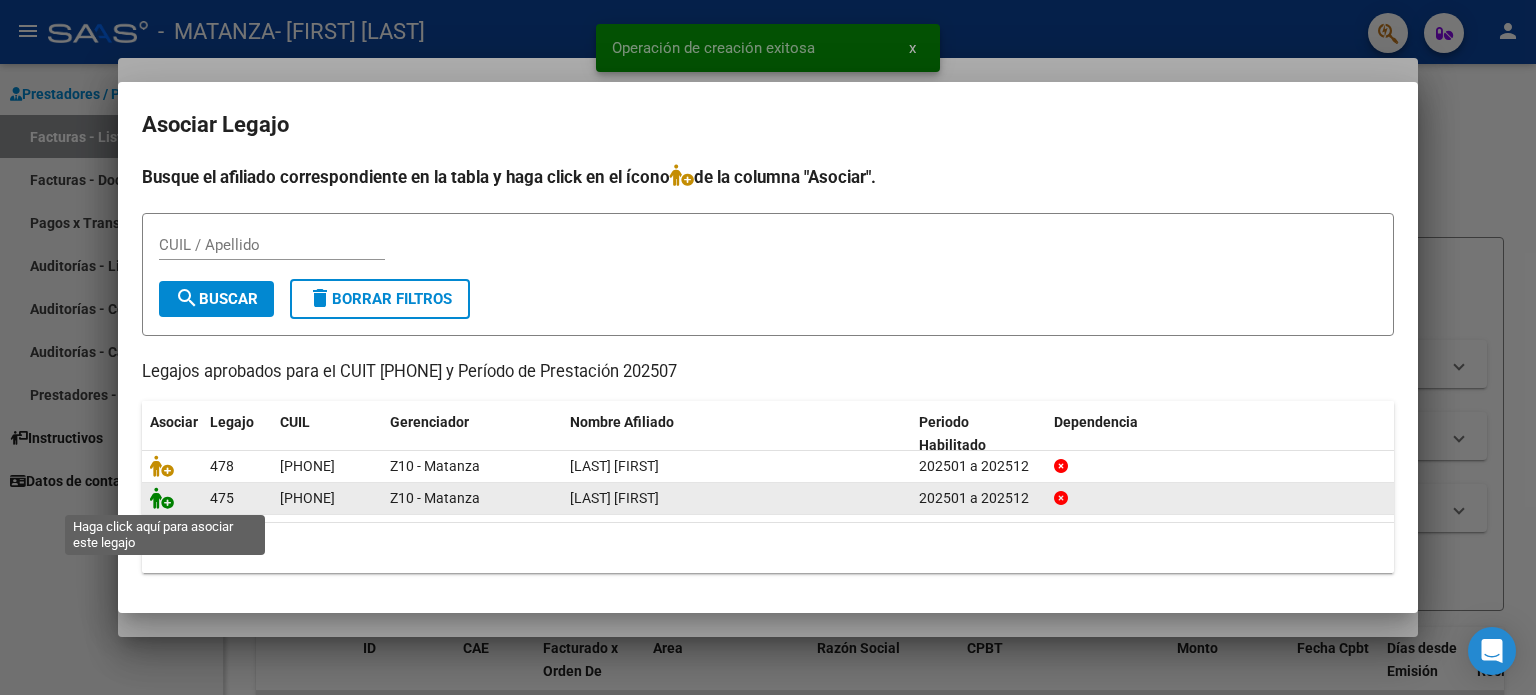 click 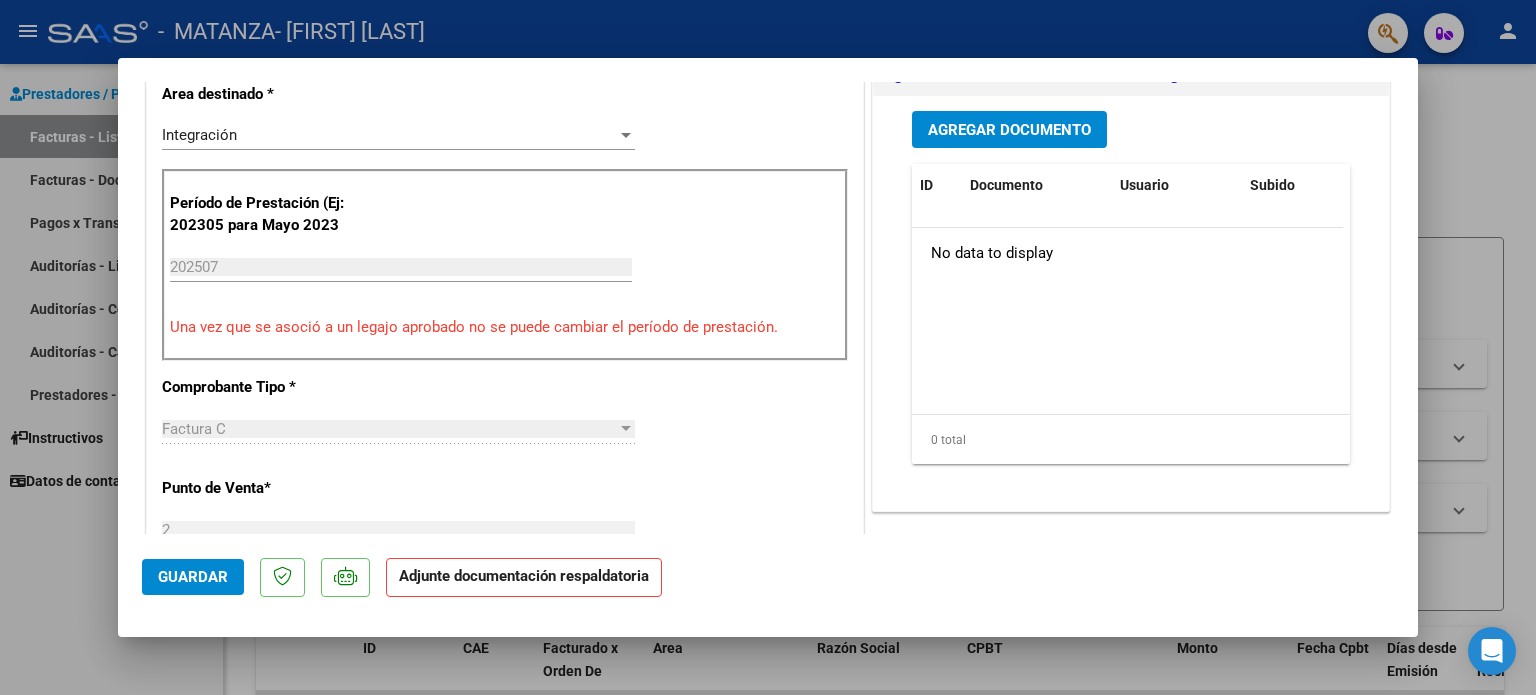 scroll, scrollTop: 472, scrollLeft: 0, axis: vertical 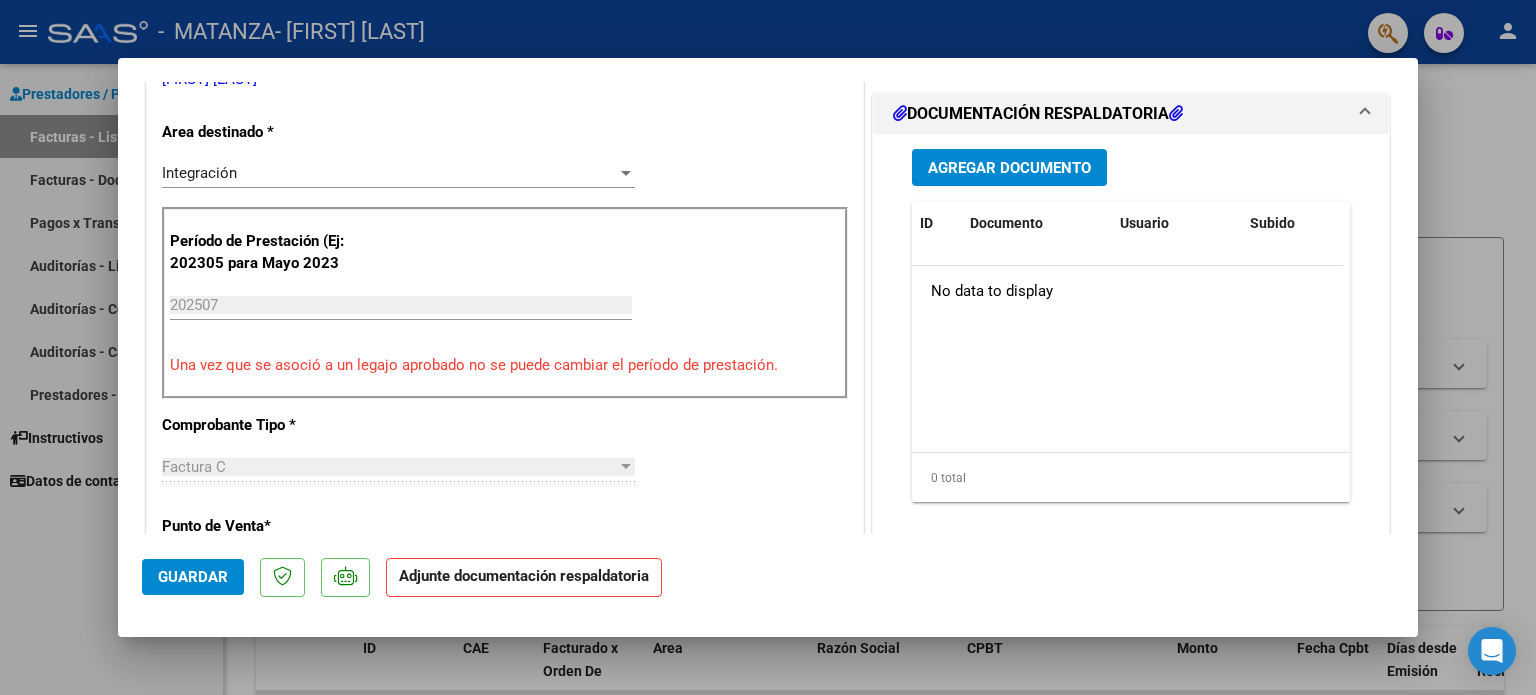 click on "Agregar Documento" at bounding box center (1009, 168) 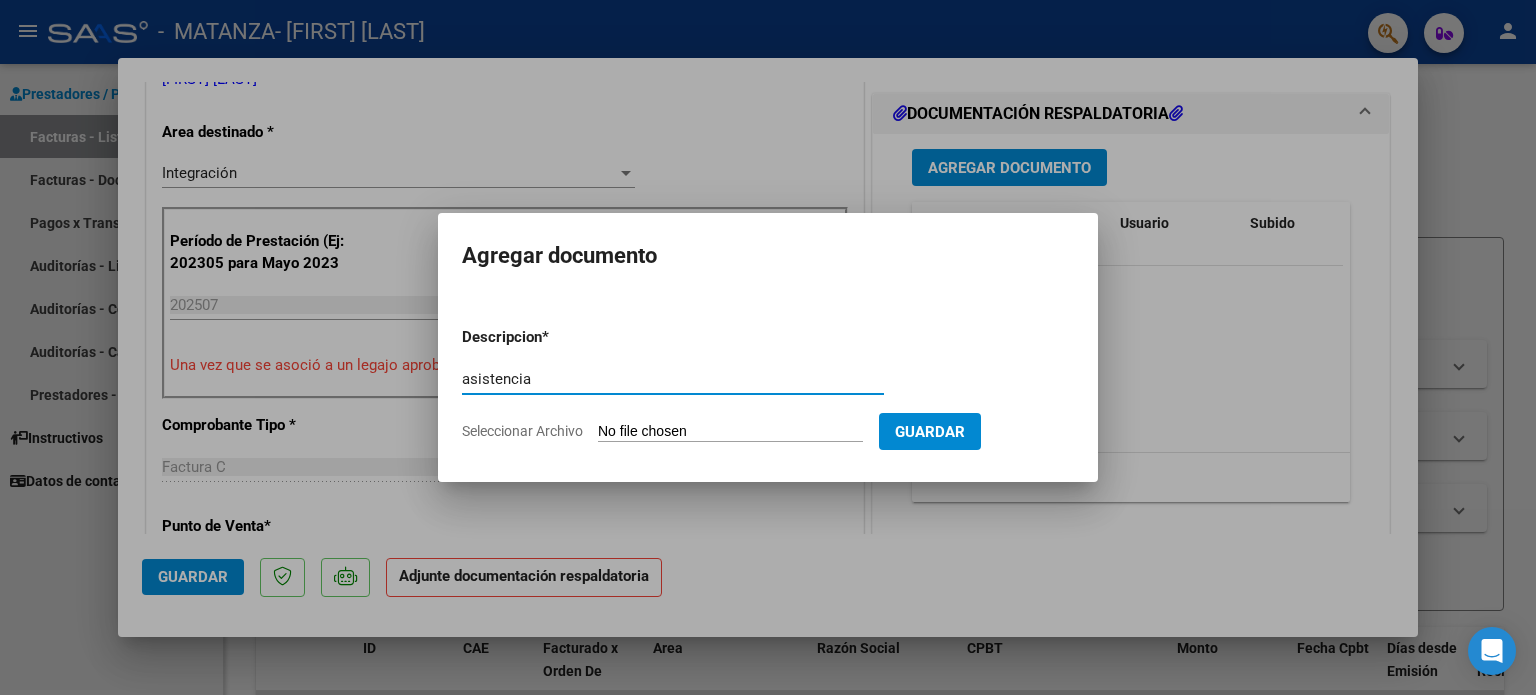 type on "asistencia" 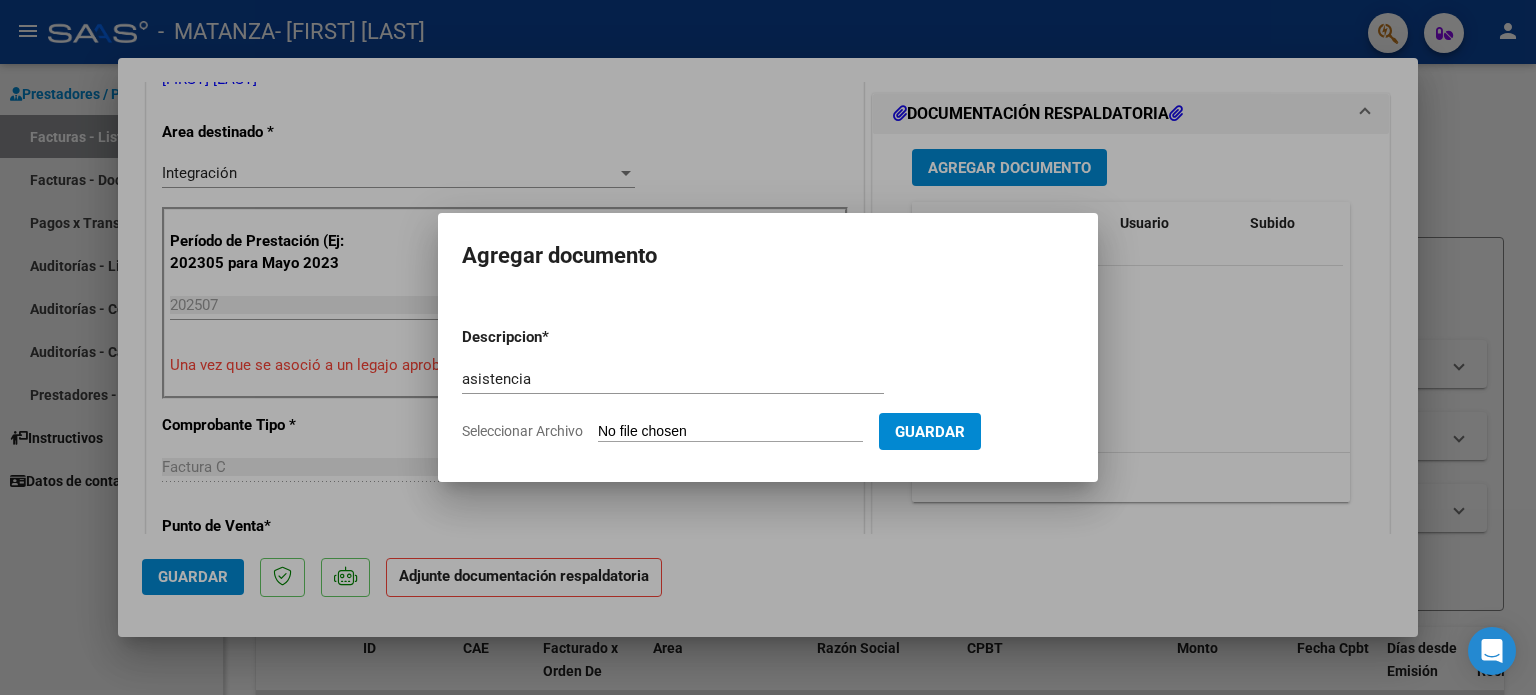 type on "C:\fakepath\6. PSICOLOGÍA JULIO 2025 [LAST] [FIRST].pdf" 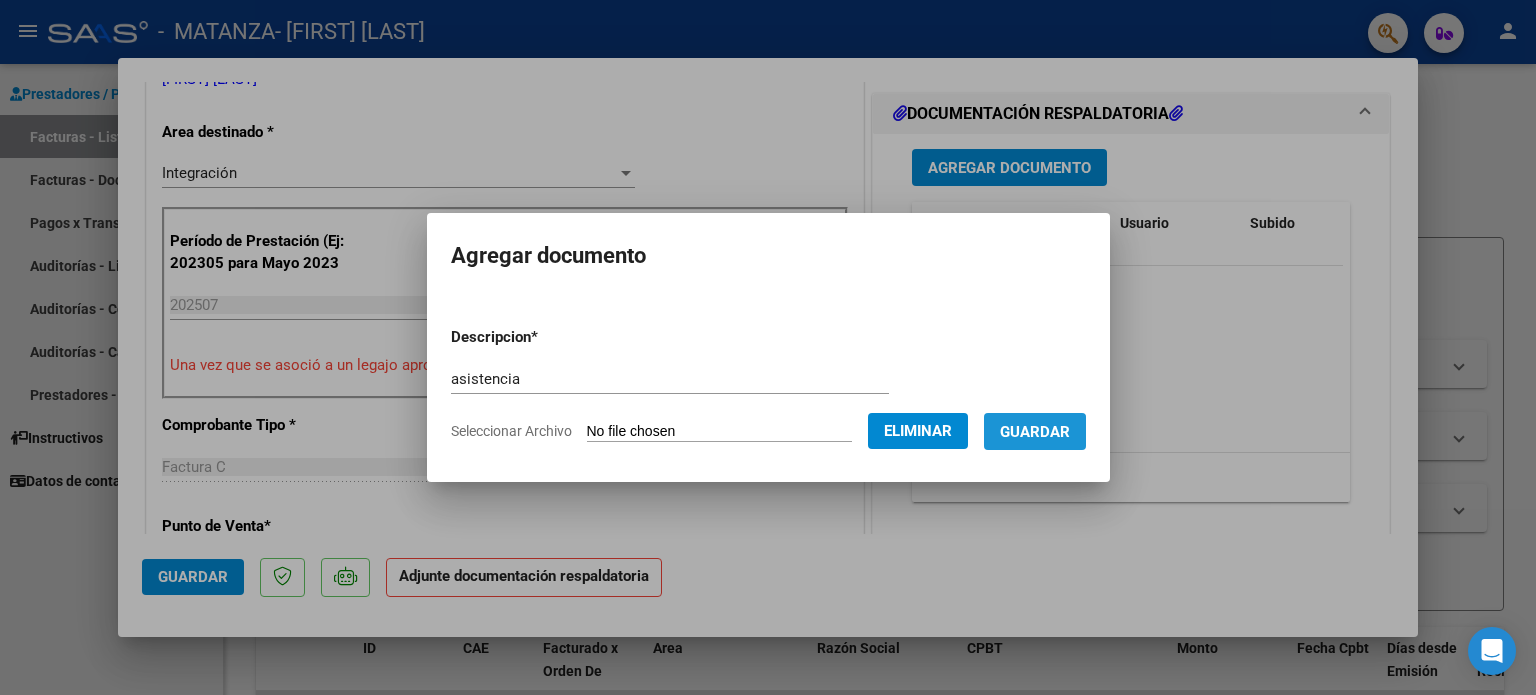 click on "Guardar" at bounding box center [1035, 432] 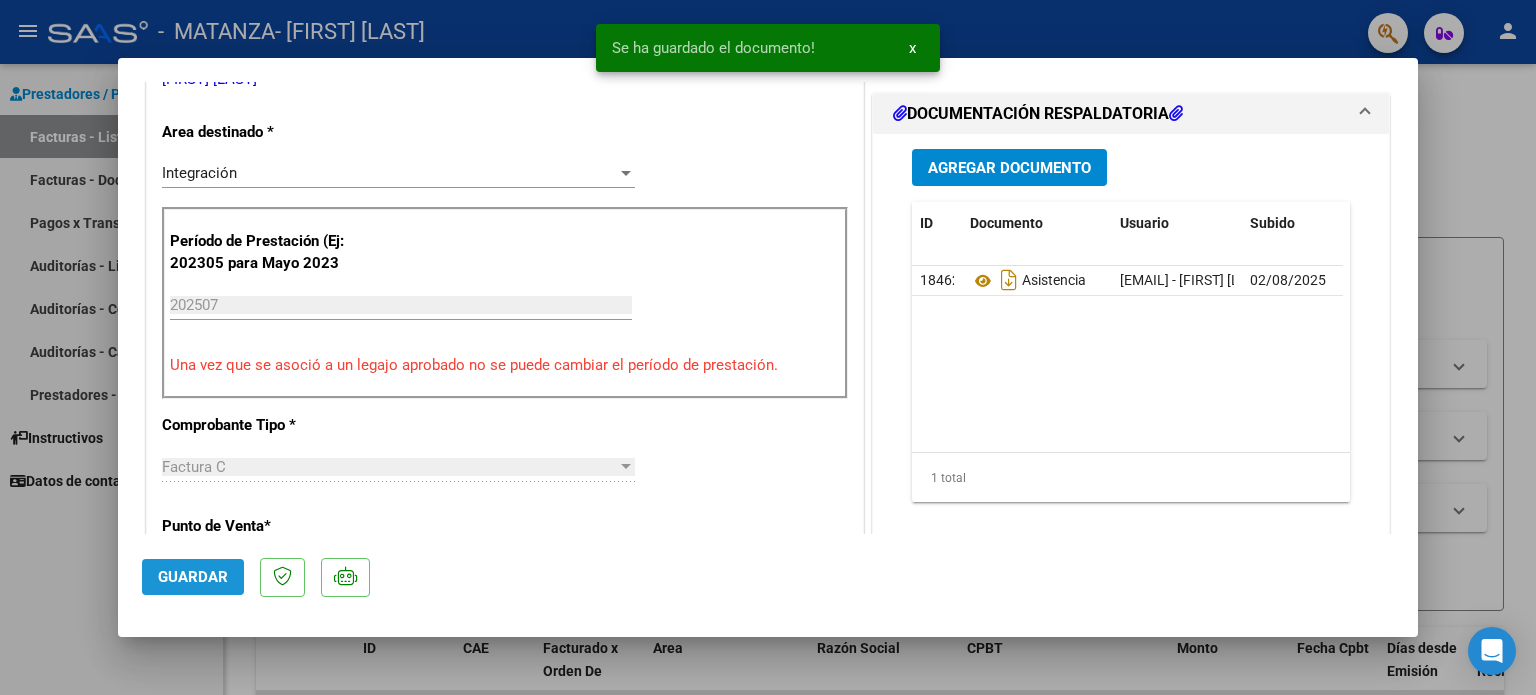 click on "Guardar" 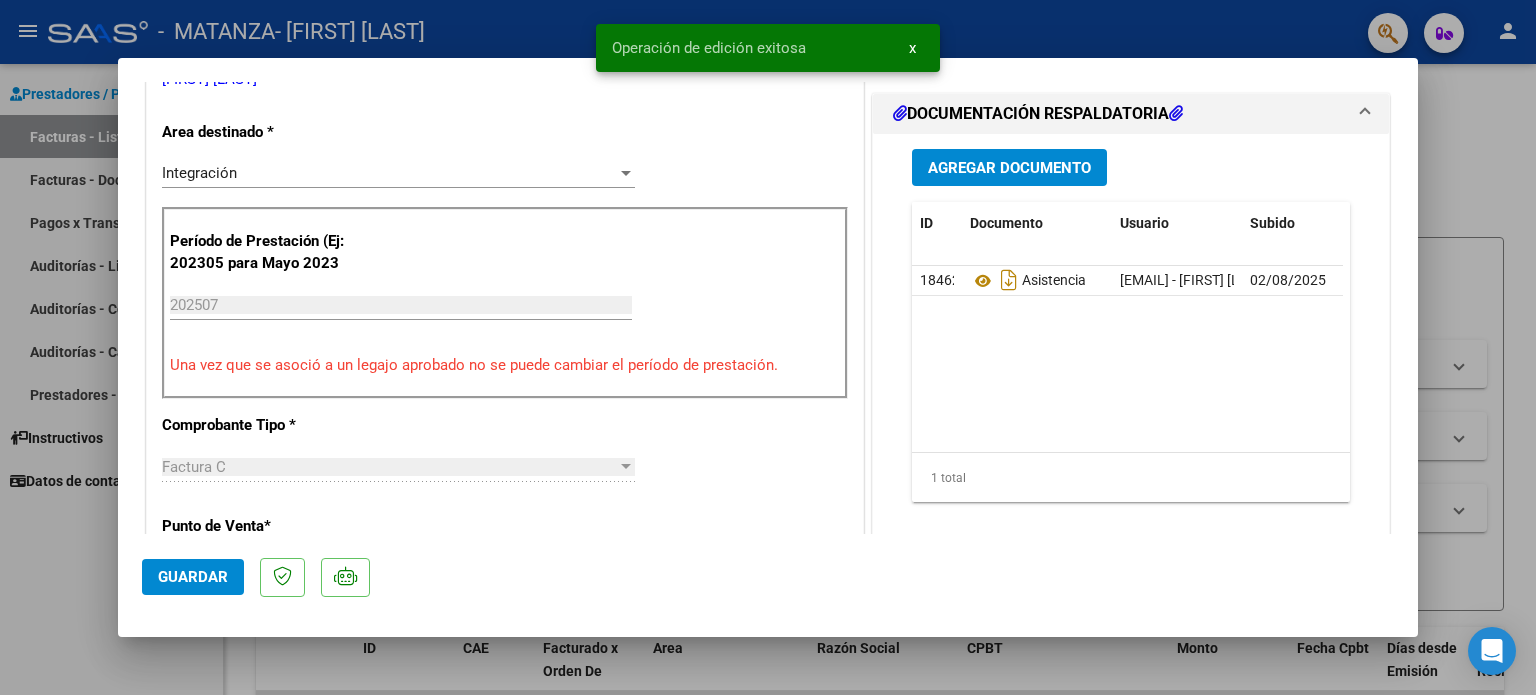 click at bounding box center [768, 347] 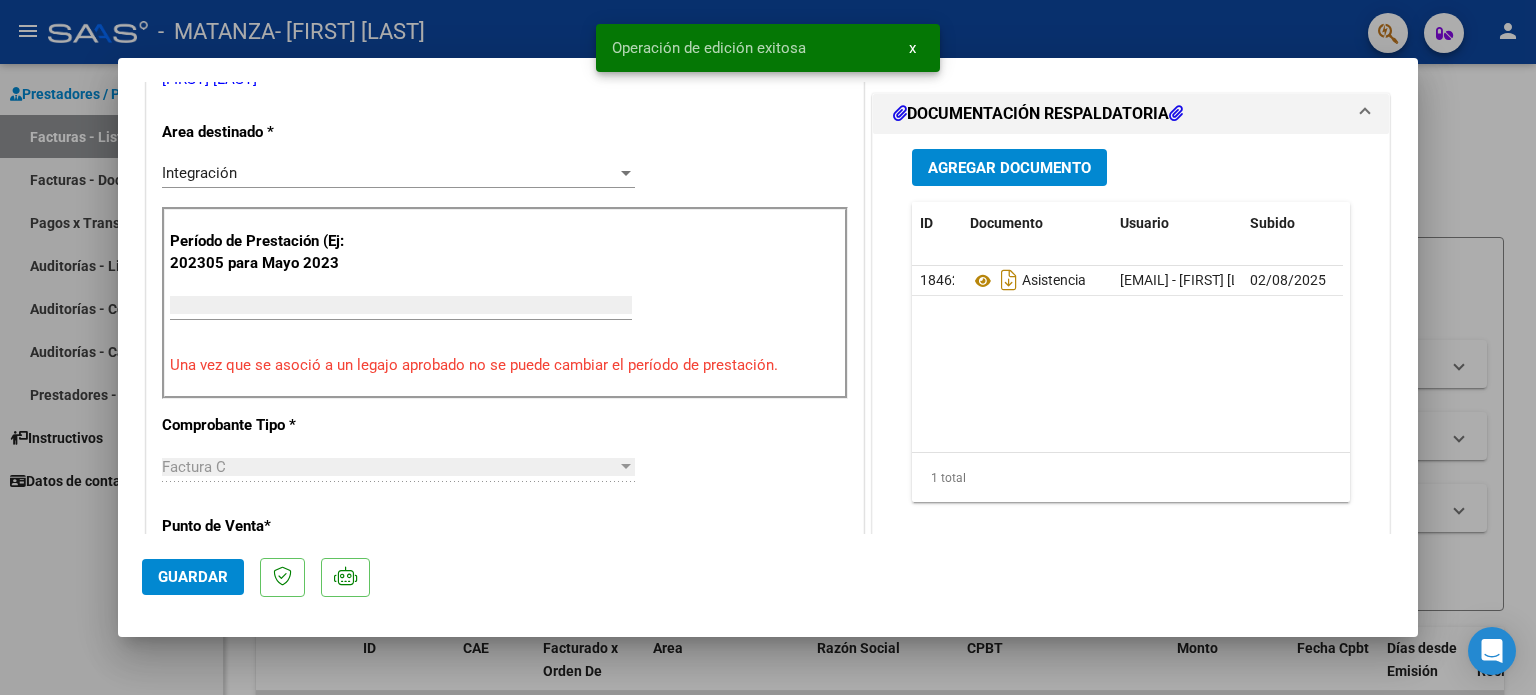 scroll, scrollTop: 387, scrollLeft: 0, axis: vertical 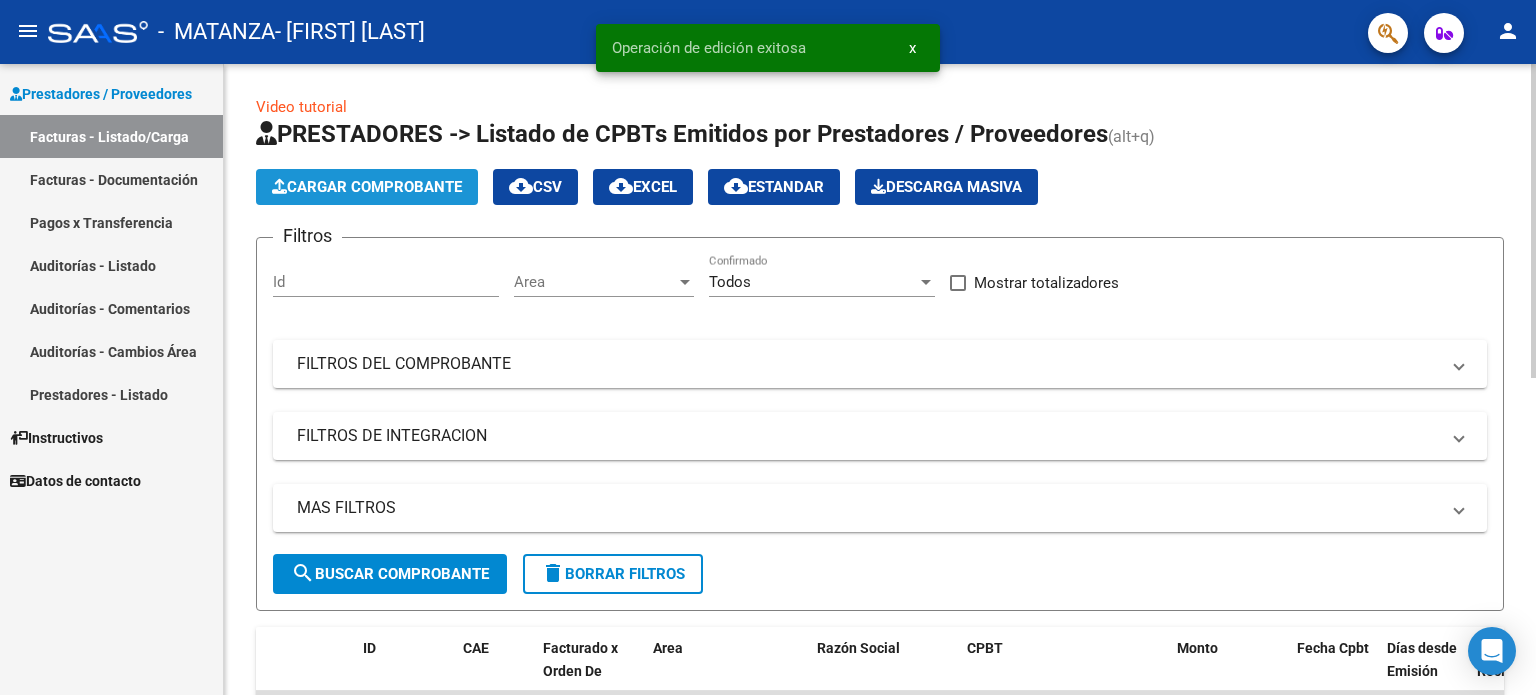click on "Cargar Comprobante" 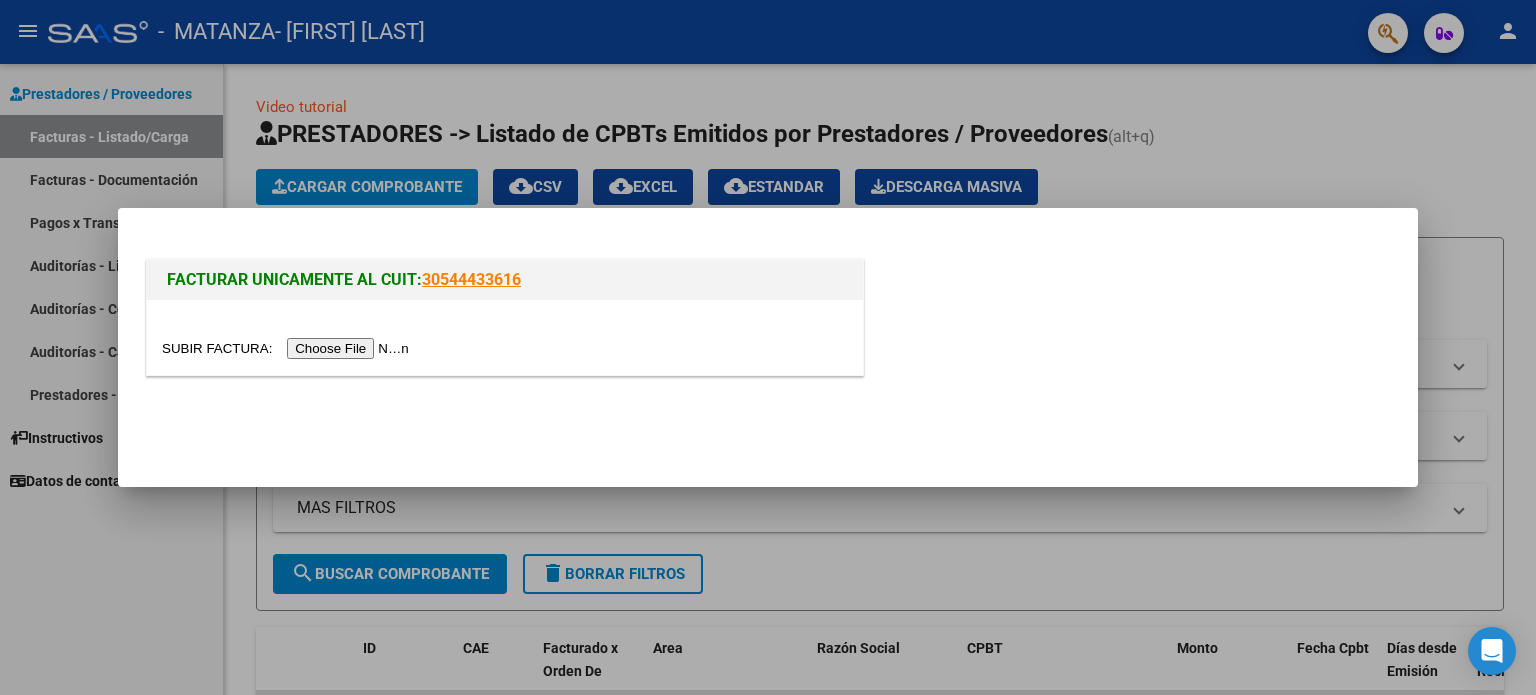 click at bounding box center (288, 348) 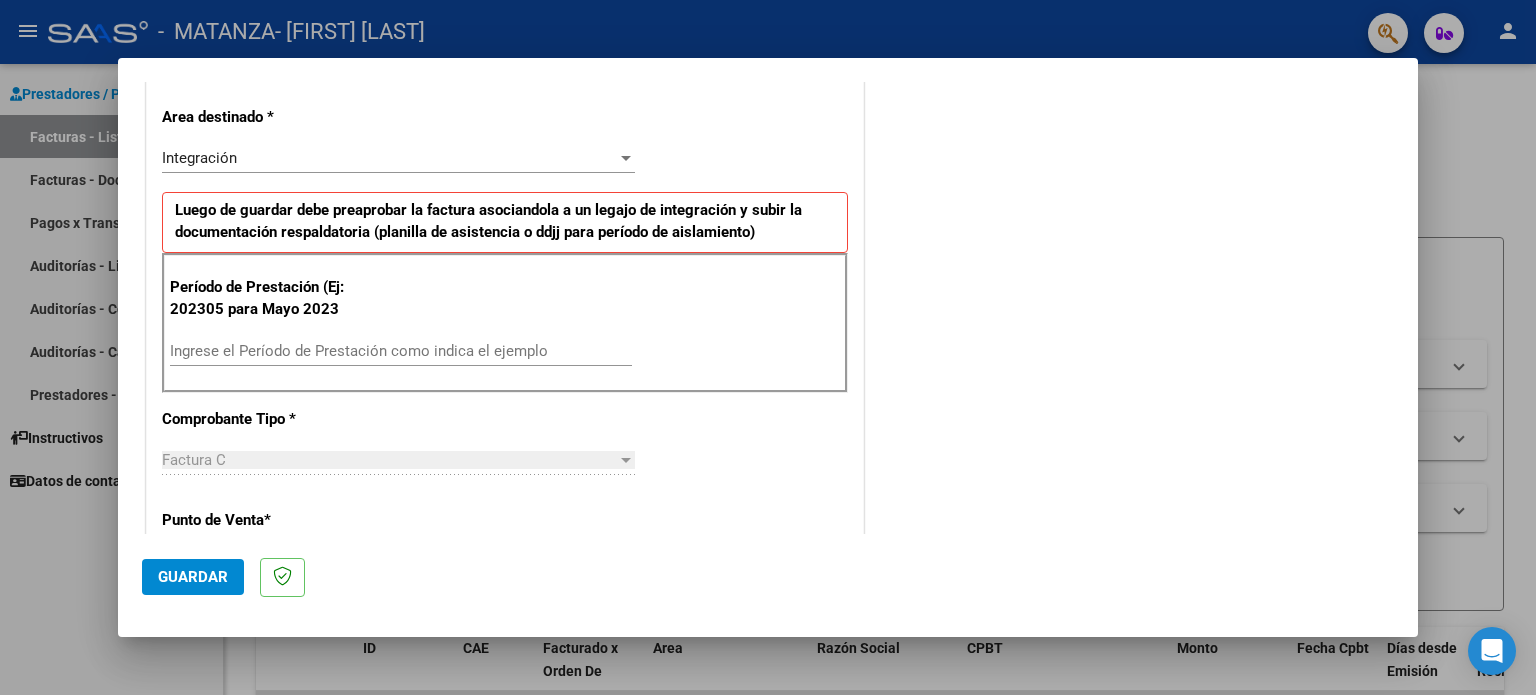 scroll, scrollTop: 437, scrollLeft: 0, axis: vertical 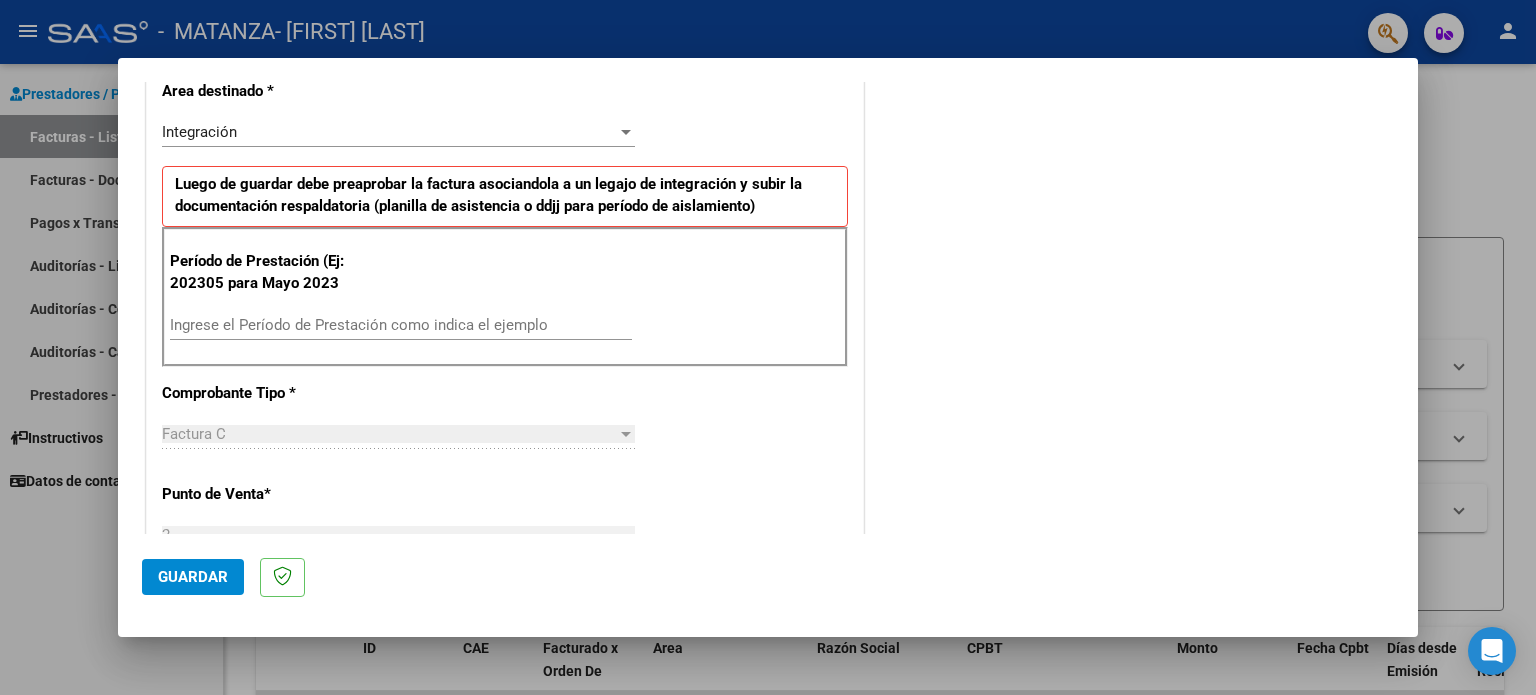 click on "Ingrese el Período de Prestación como indica el ejemplo" at bounding box center (401, 325) 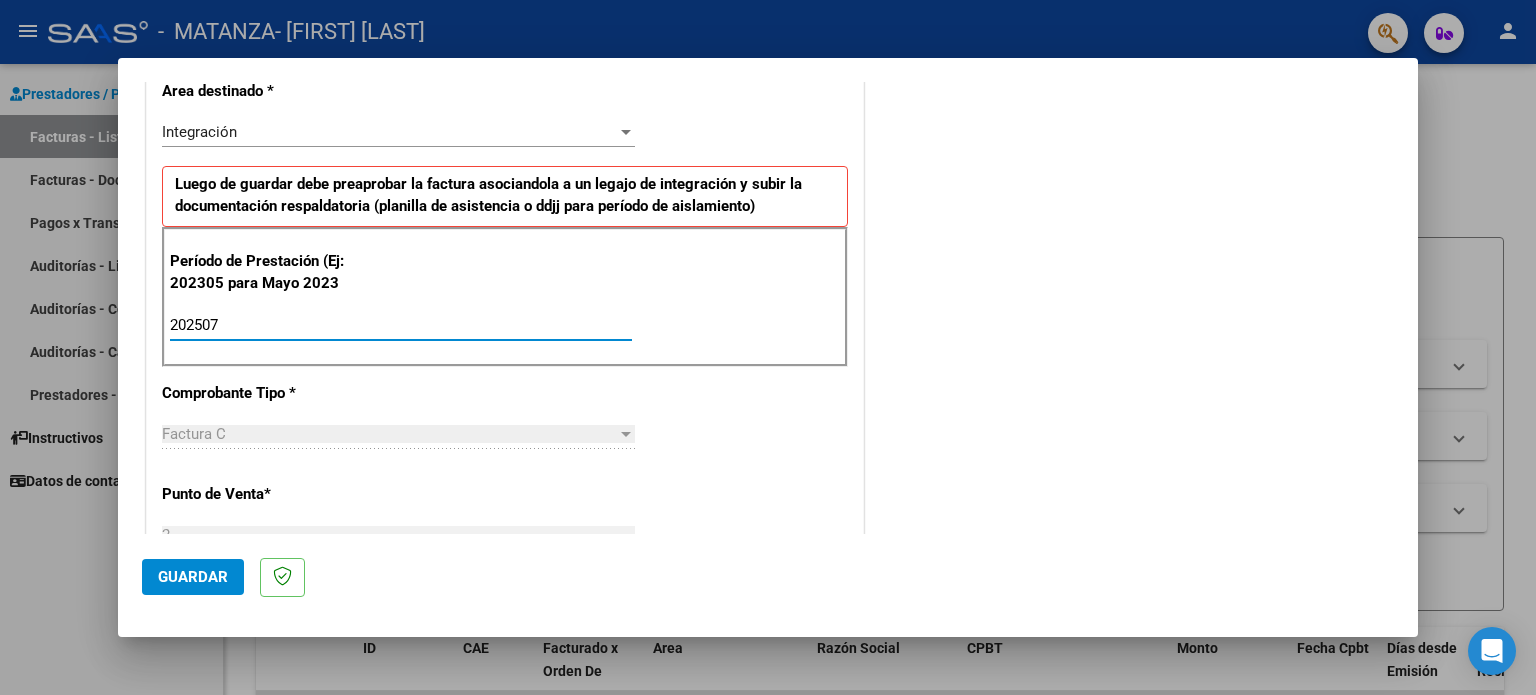 type on "202507" 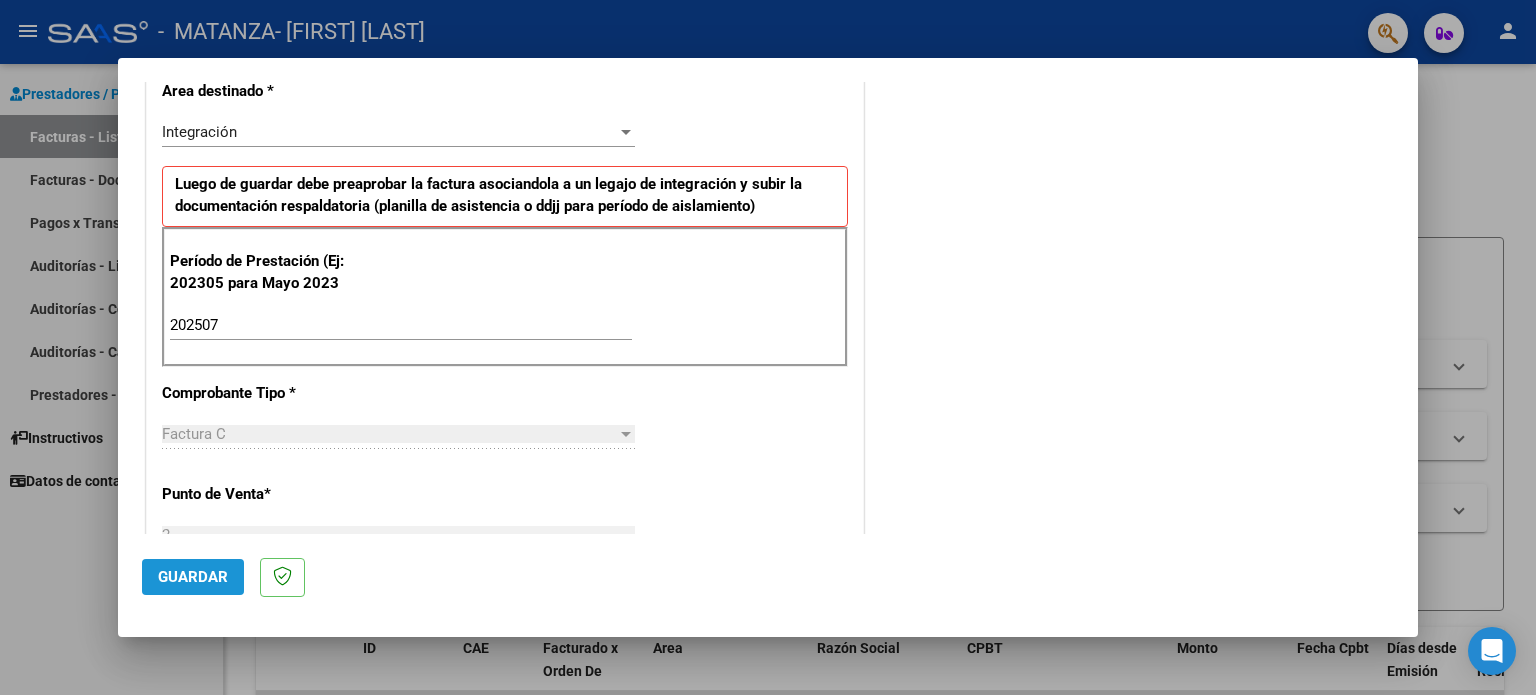 click on "Guardar" 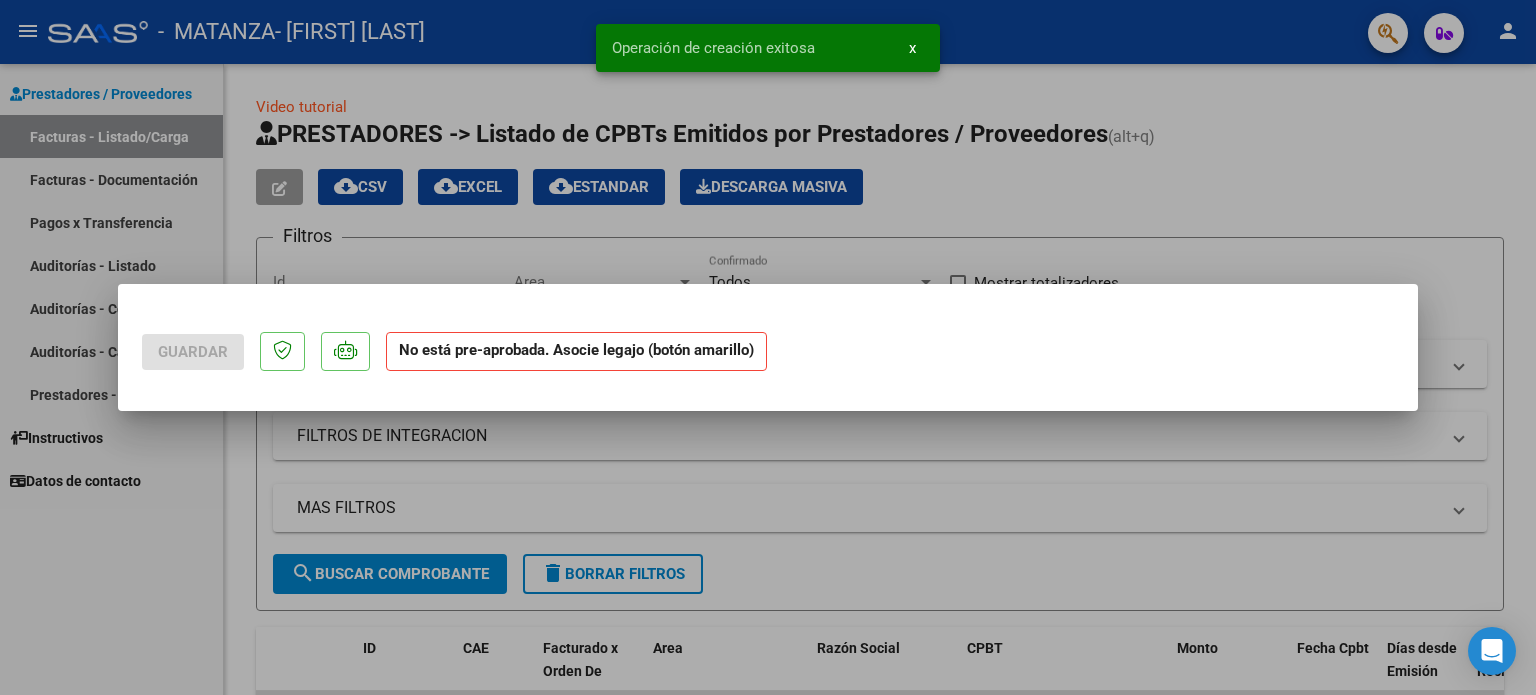 scroll, scrollTop: 0, scrollLeft: 0, axis: both 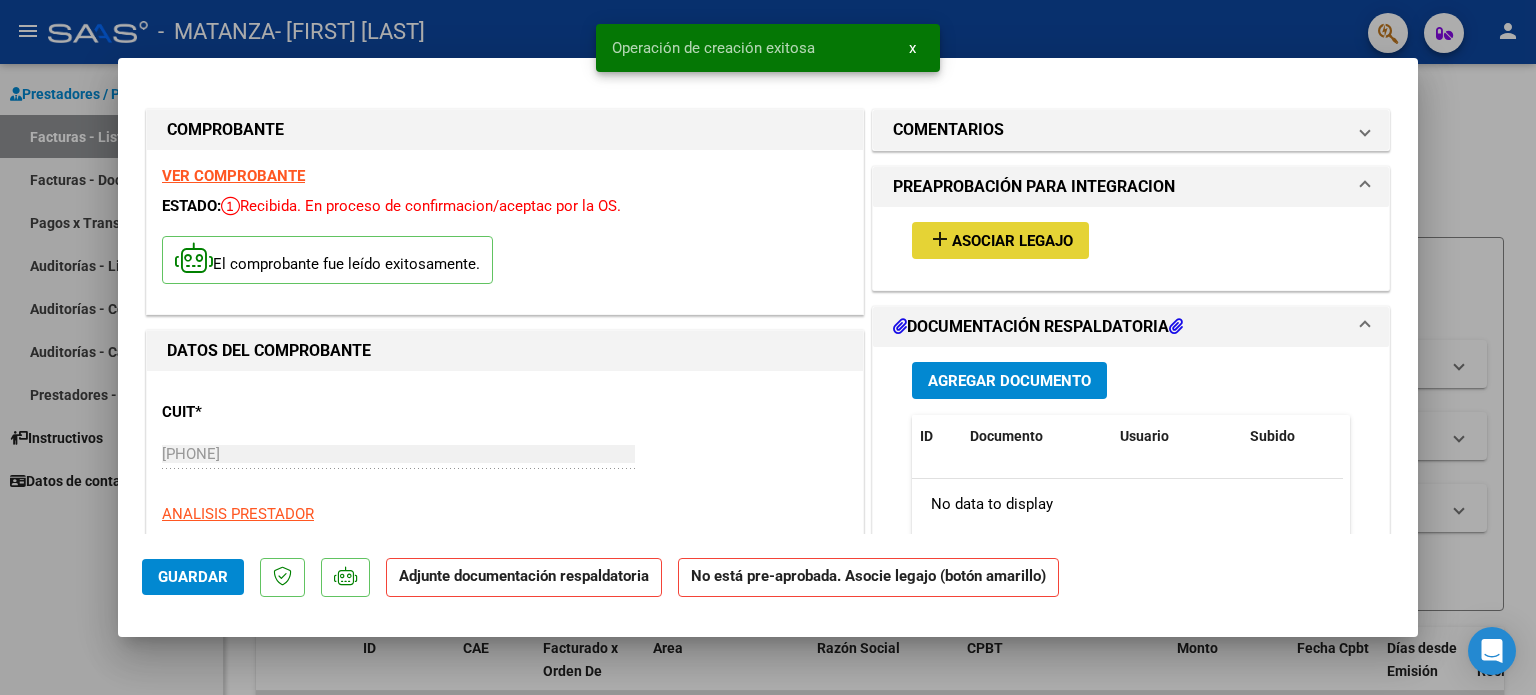 click on "Asociar Legajo" at bounding box center [1012, 241] 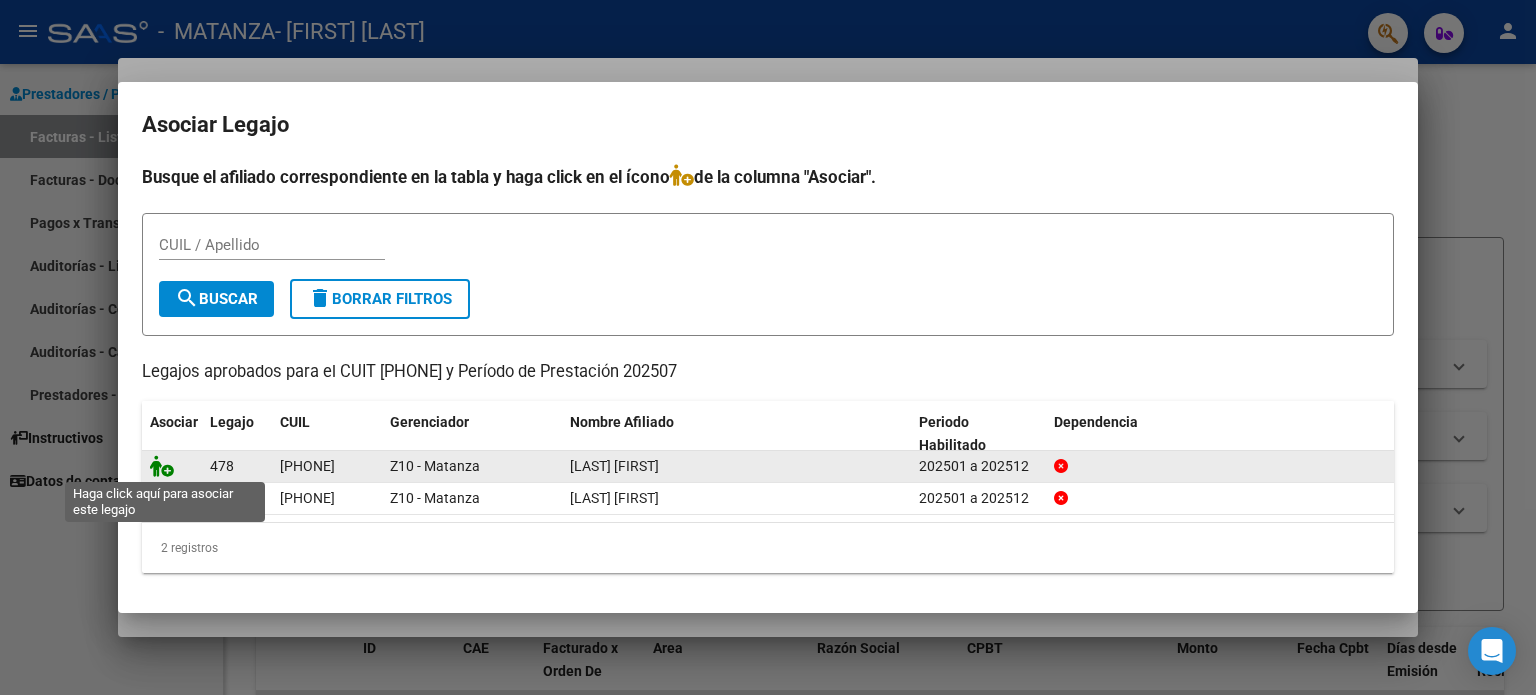 click 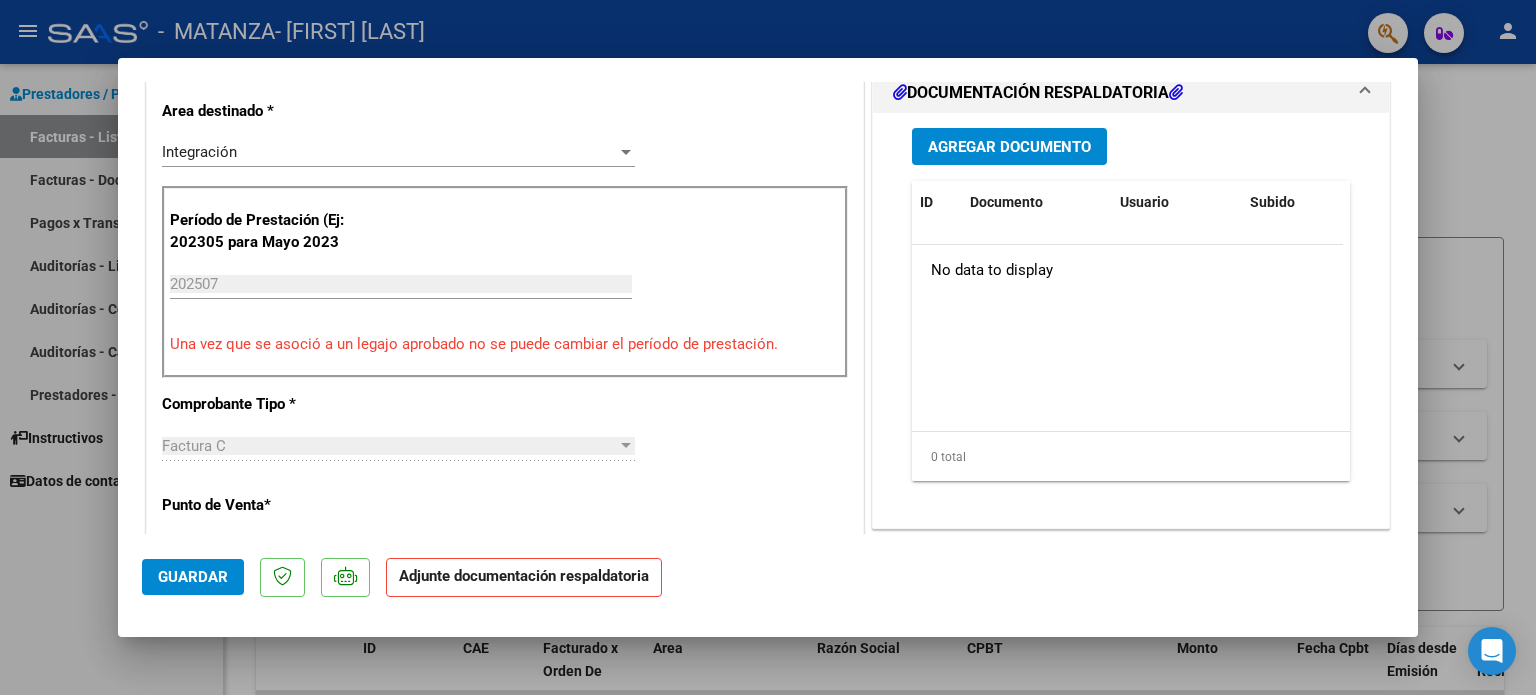 scroll, scrollTop: 503, scrollLeft: 0, axis: vertical 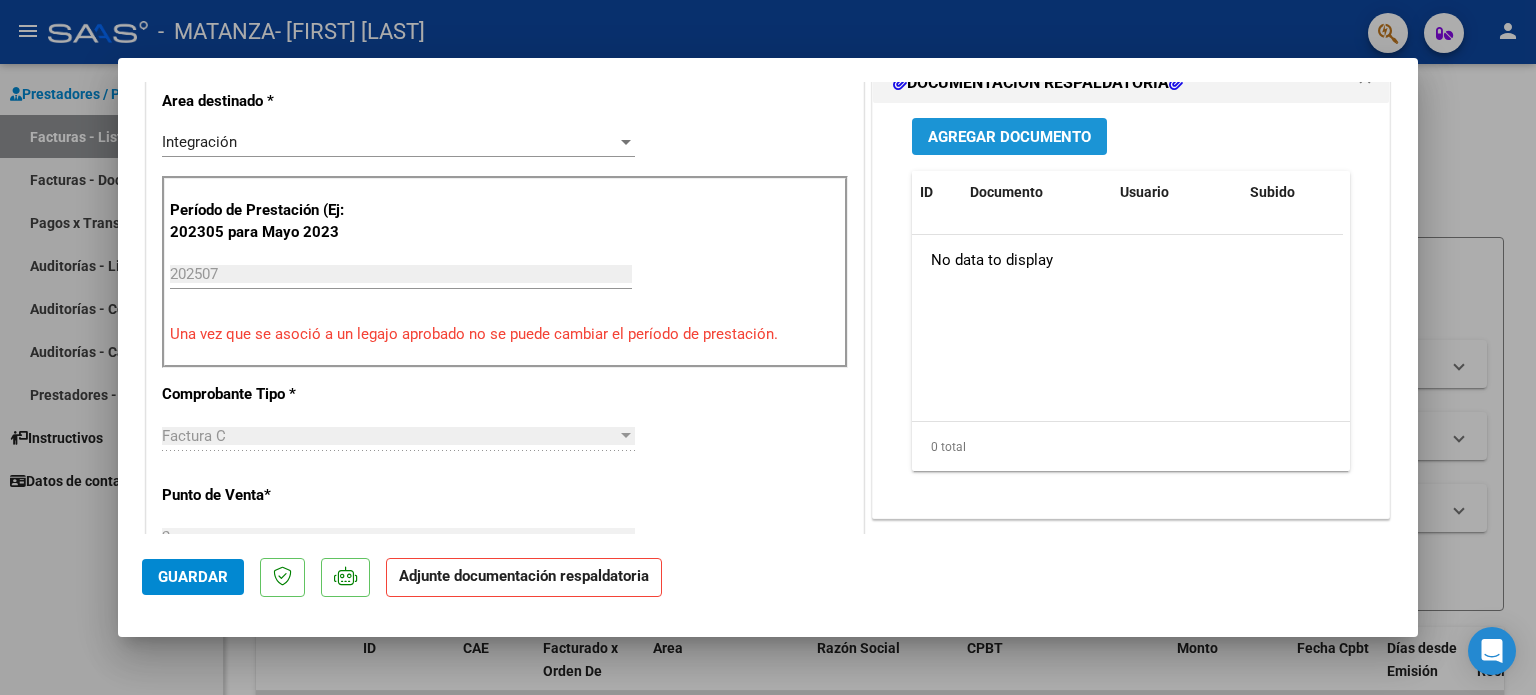 click on "Agregar Documento" at bounding box center [1009, 137] 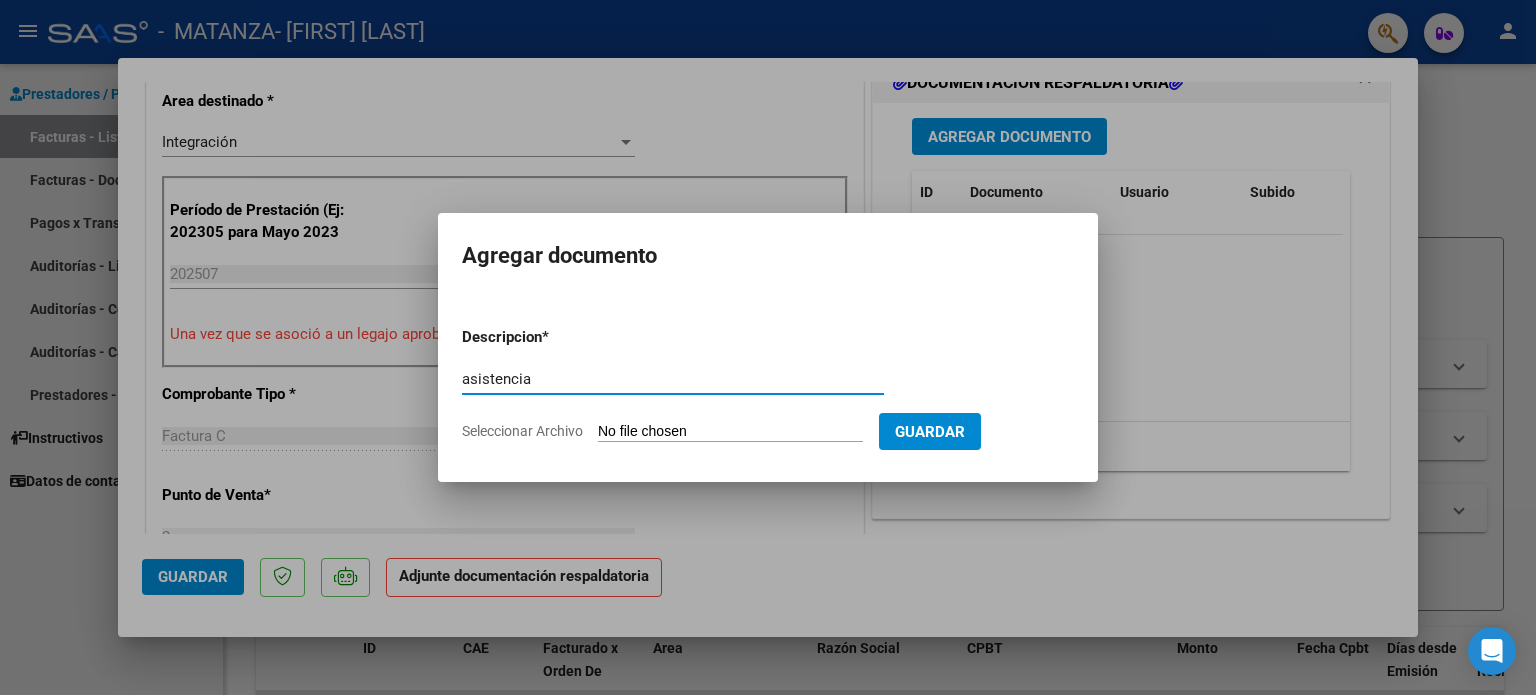 type on "asistencia" 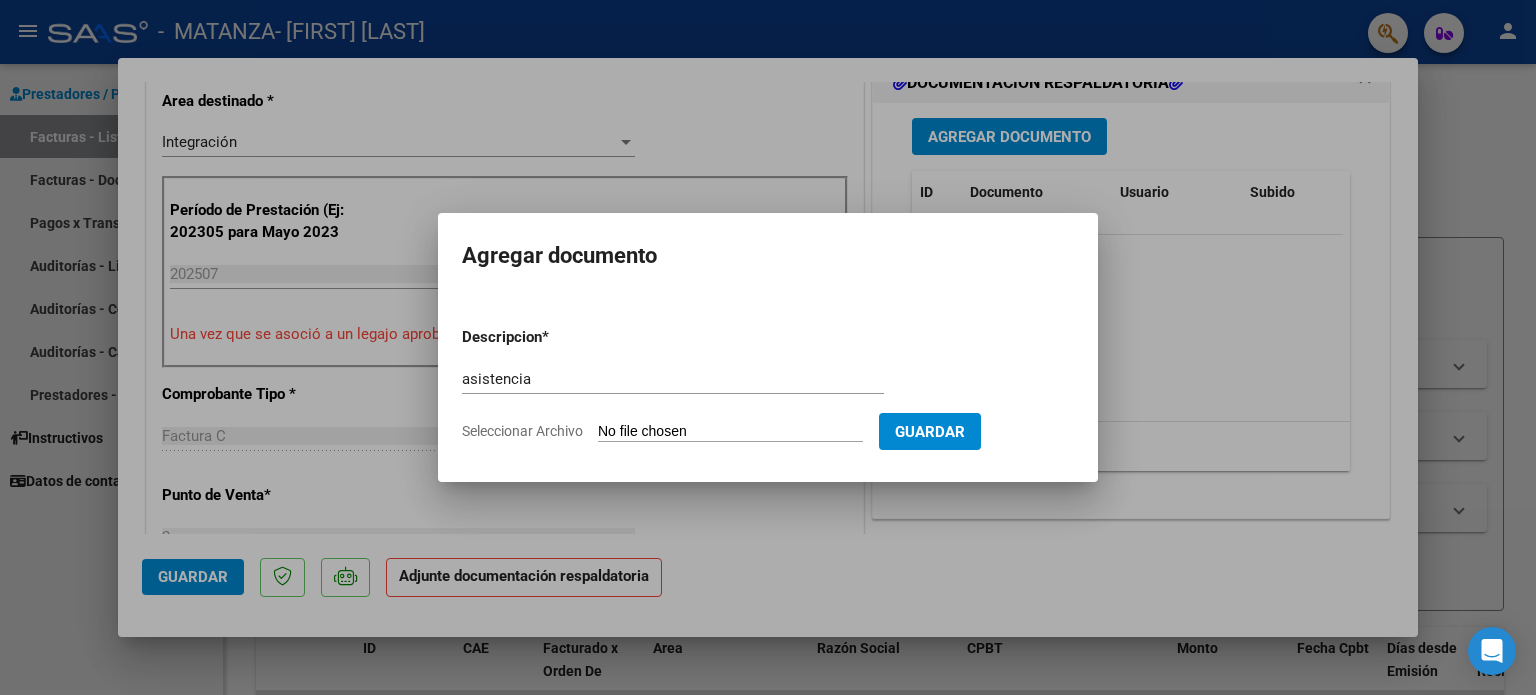 click on "Seleccionar Archivo" at bounding box center [730, 432] 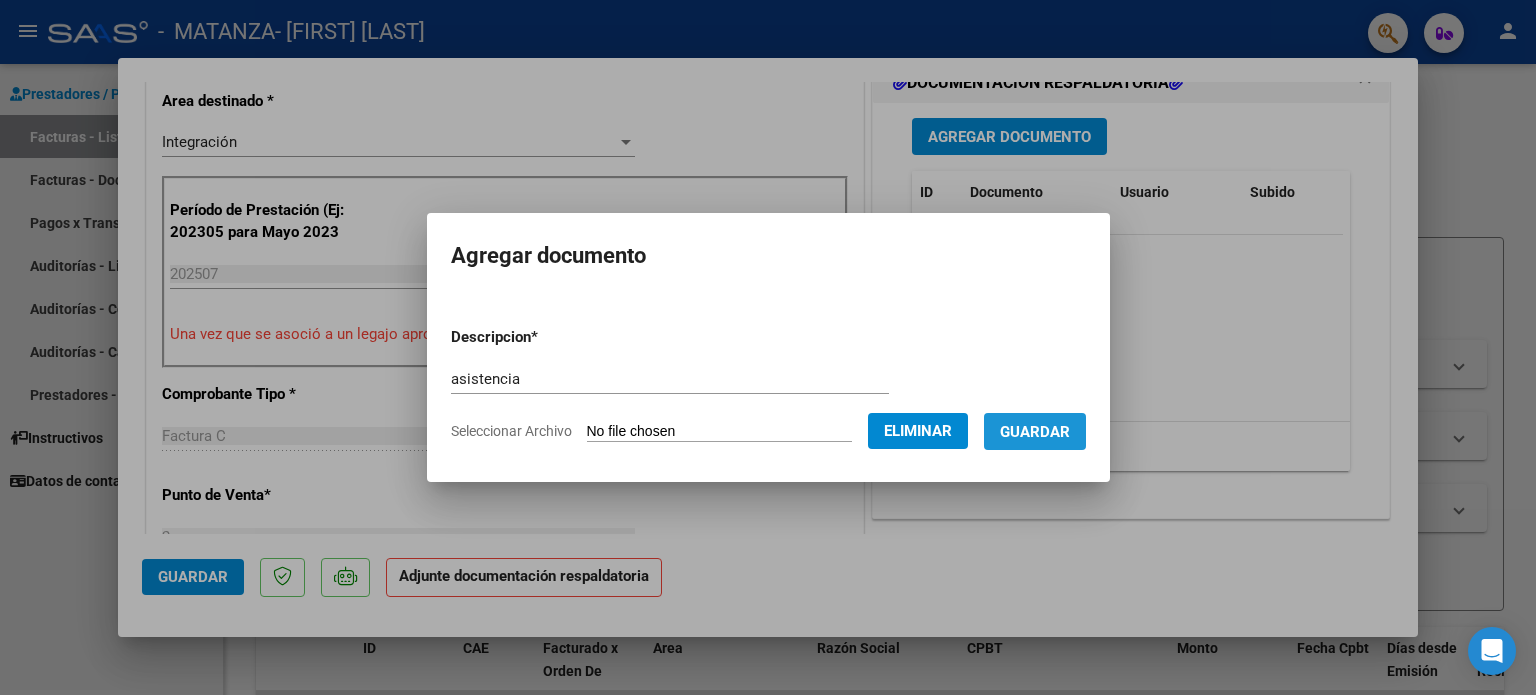 click on "Guardar" at bounding box center (1035, 431) 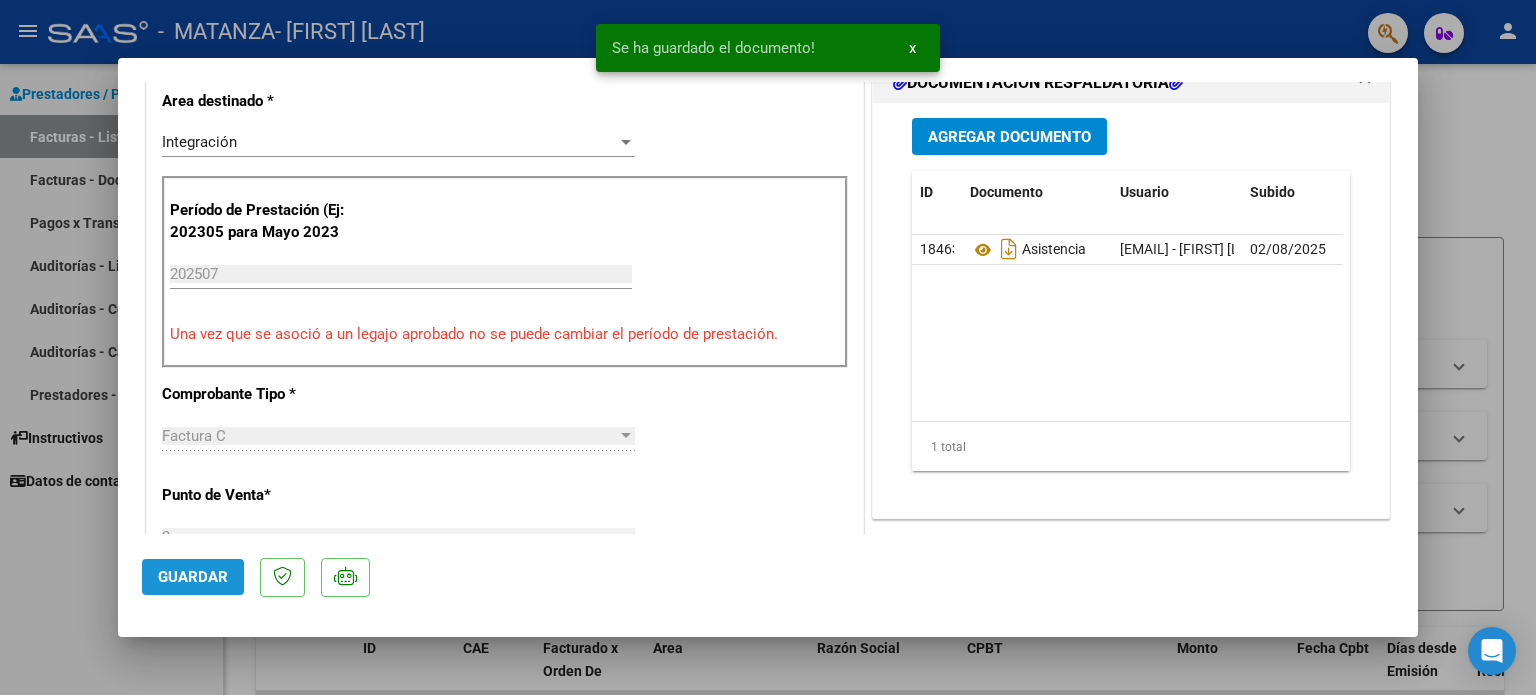 click on "Guardar" 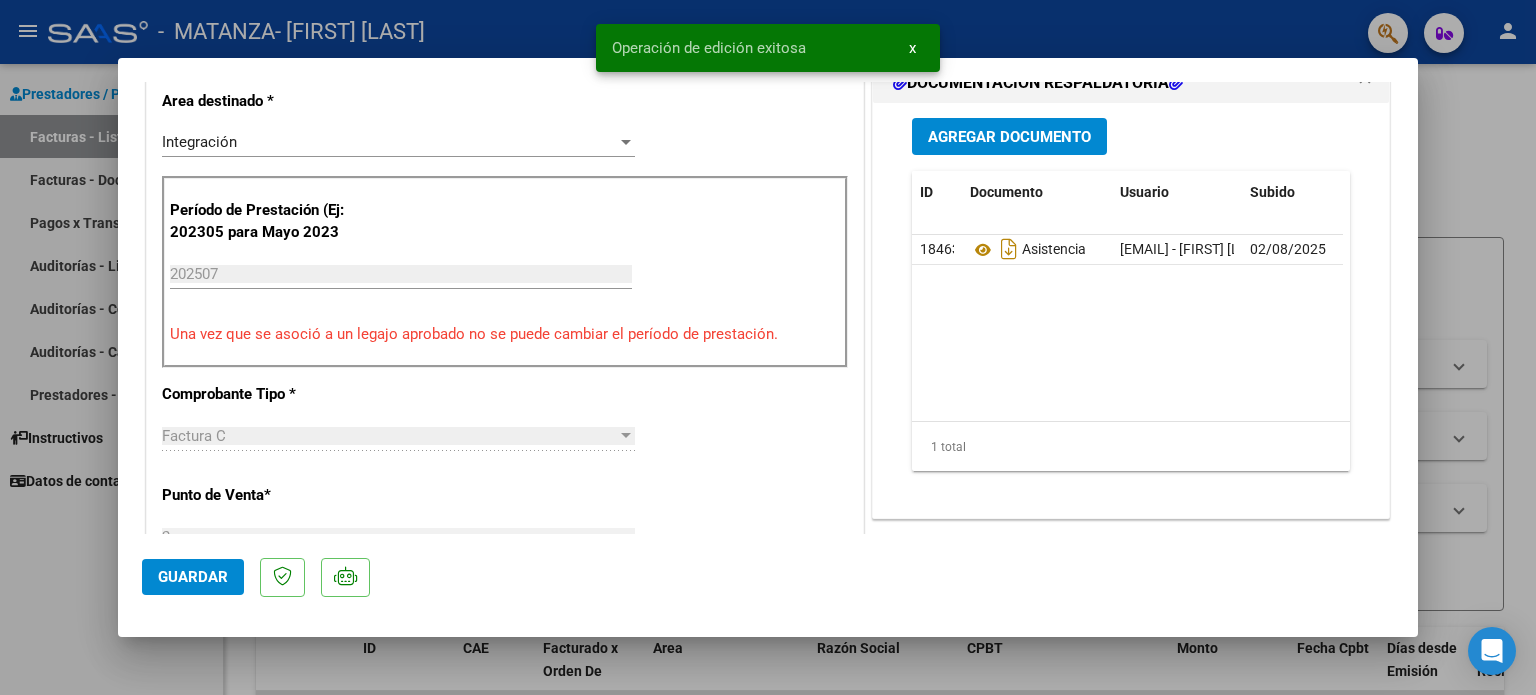 click at bounding box center (768, 347) 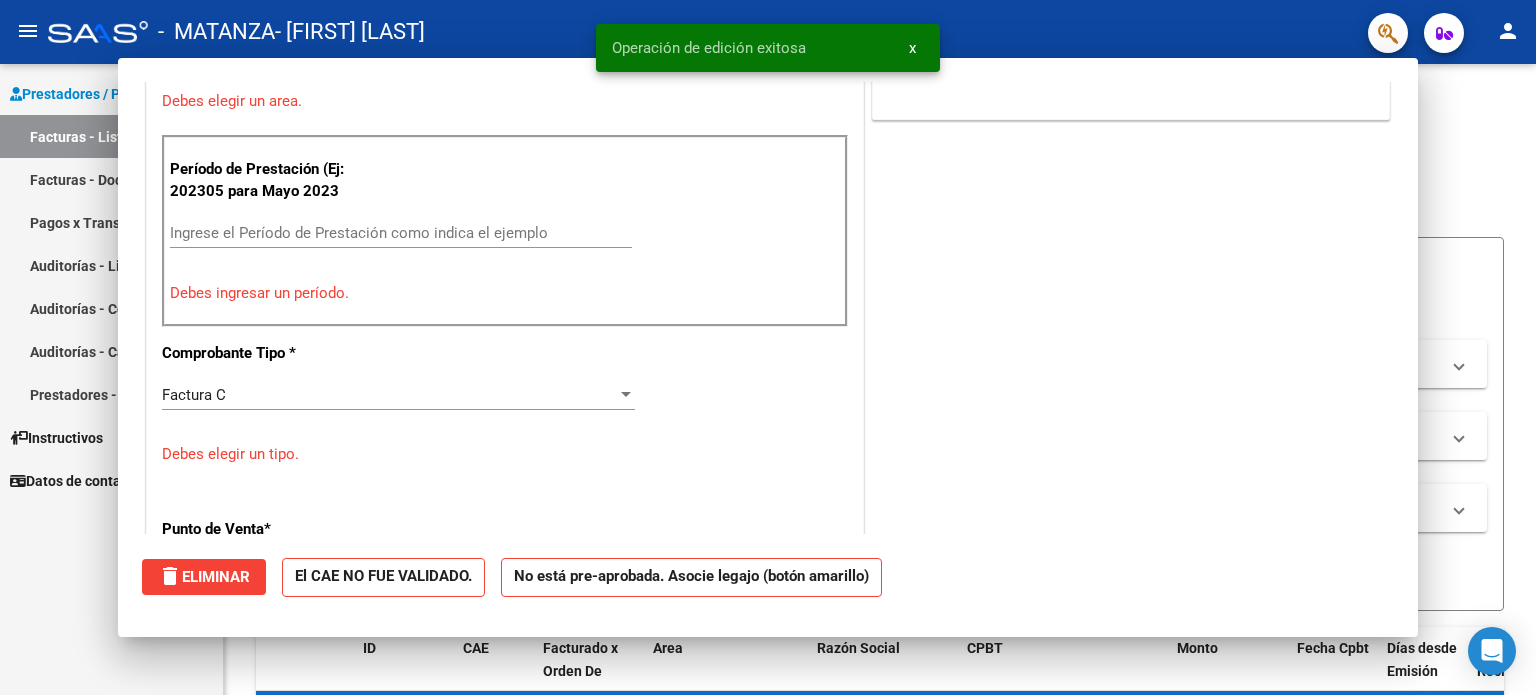 scroll, scrollTop: 417, scrollLeft: 0, axis: vertical 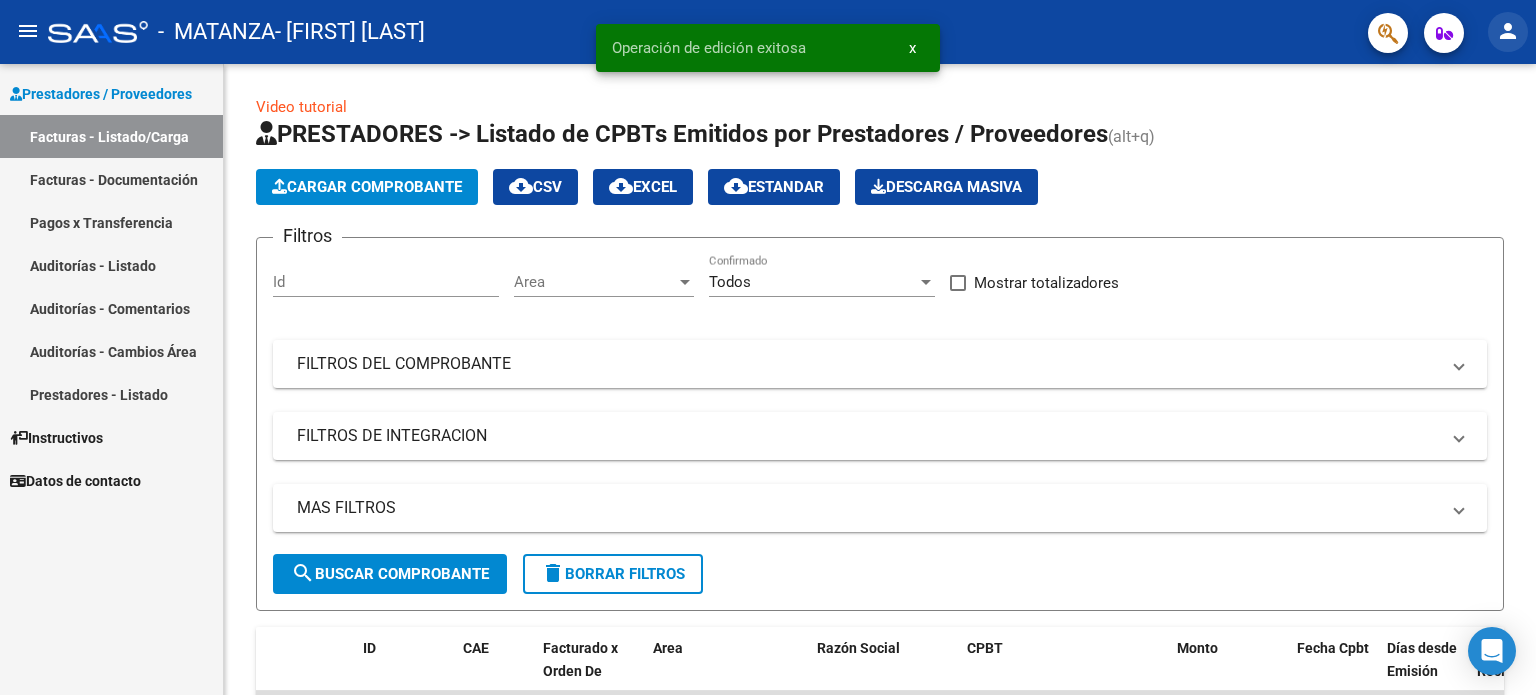 click on "person" 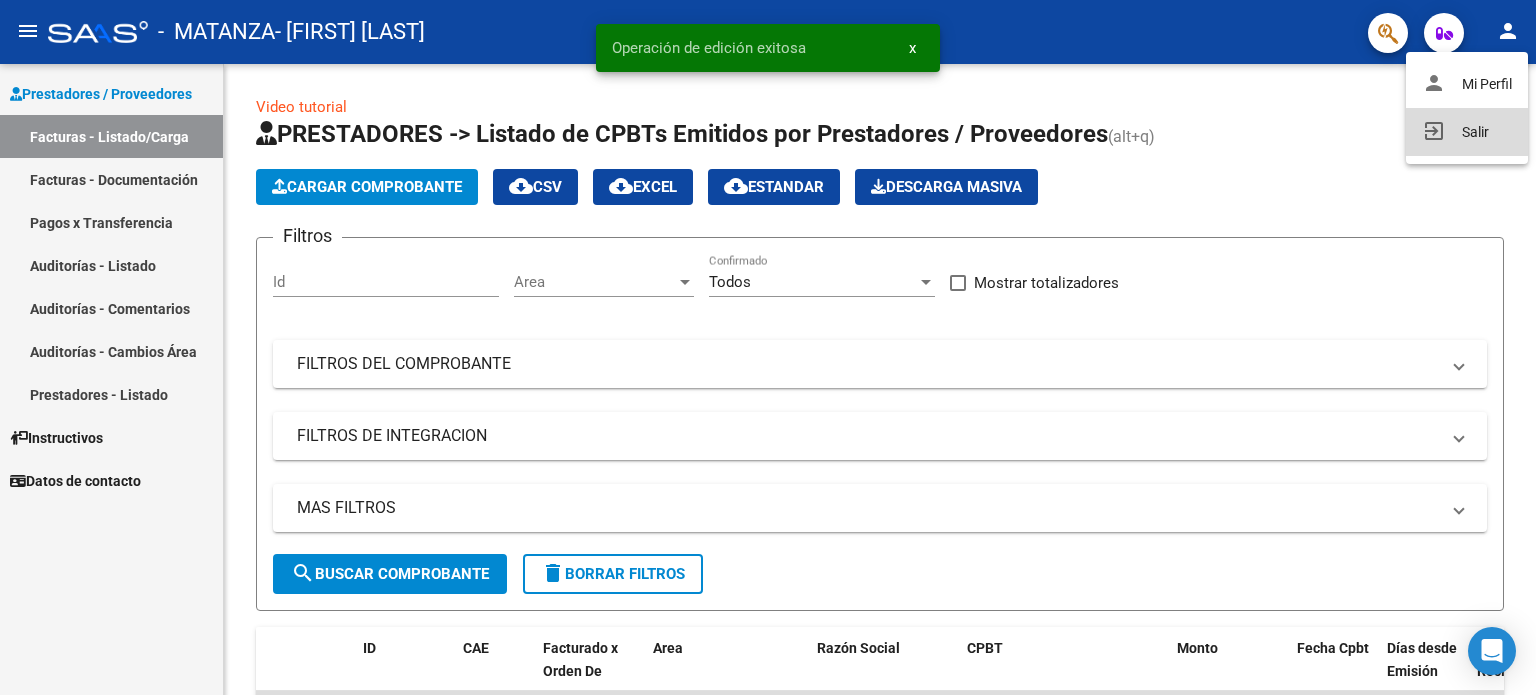 click on "exit_to_app  Salir" at bounding box center (1467, 132) 